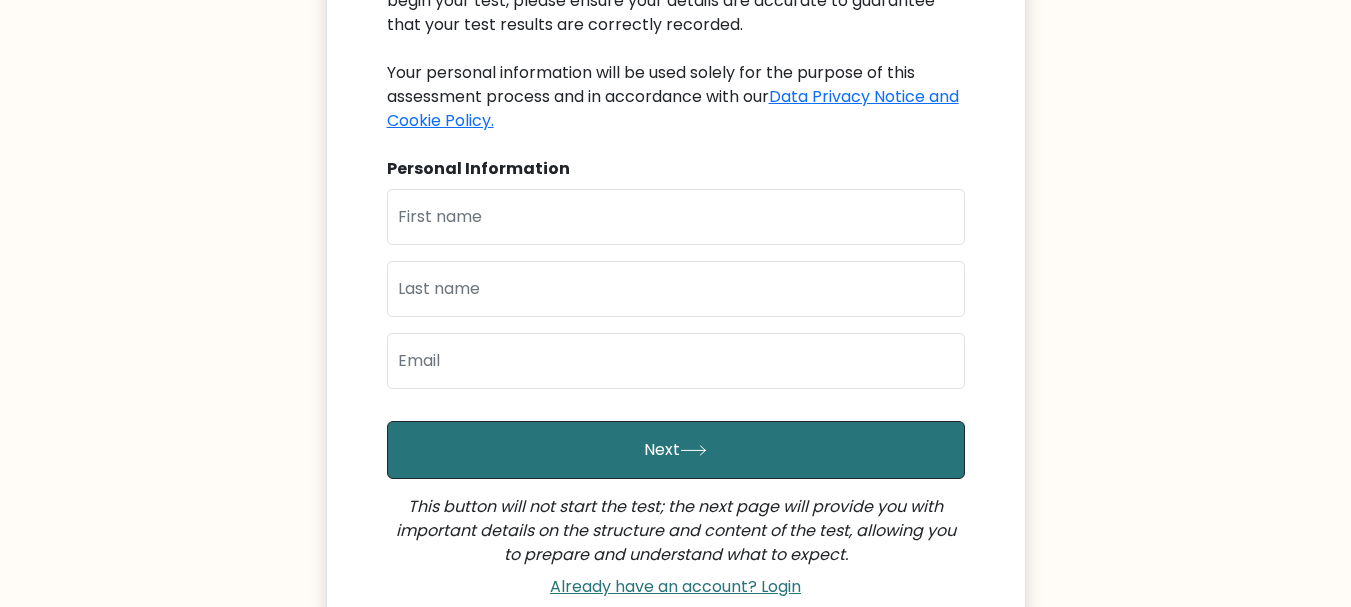 scroll, scrollTop: 320, scrollLeft: 0, axis: vertical 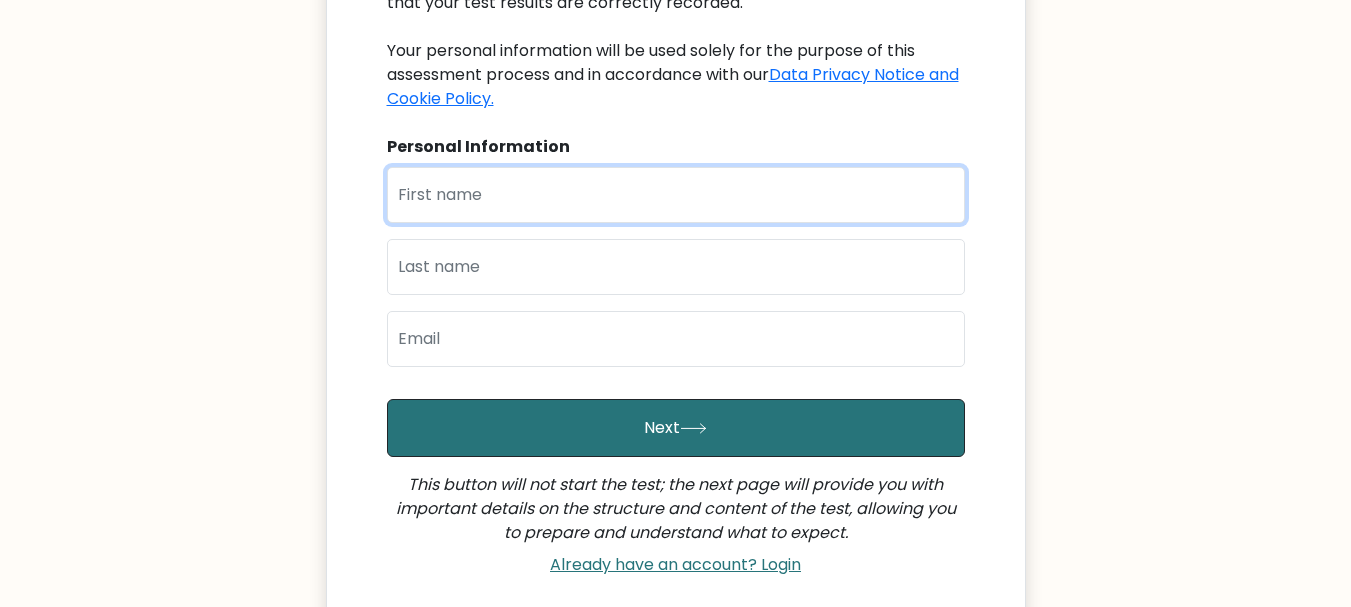 click at bounding box center [676, 195] 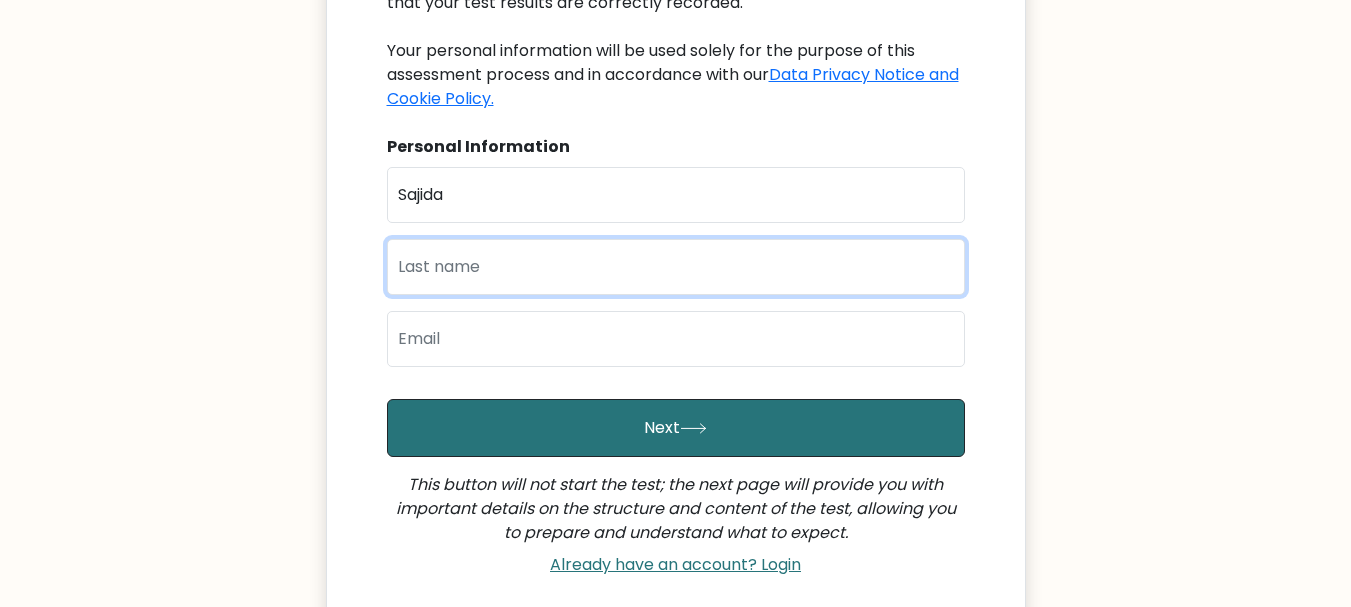 type on "Sheikh" 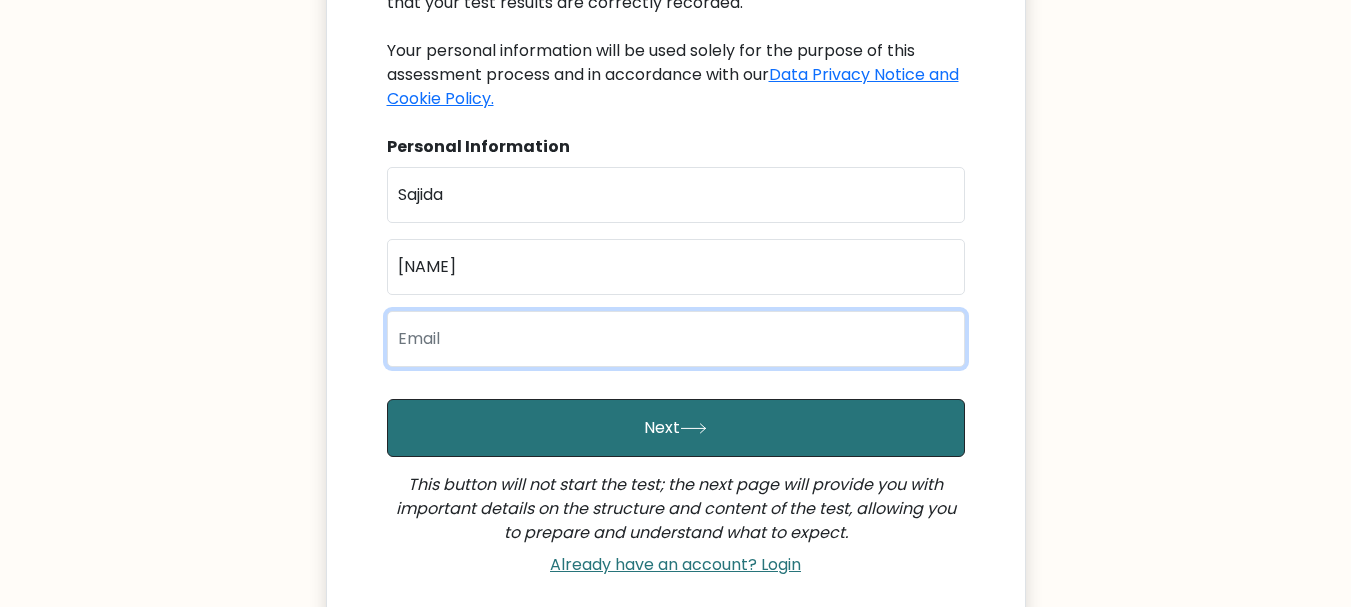type on "sajida.sheikh41@gmail.com" 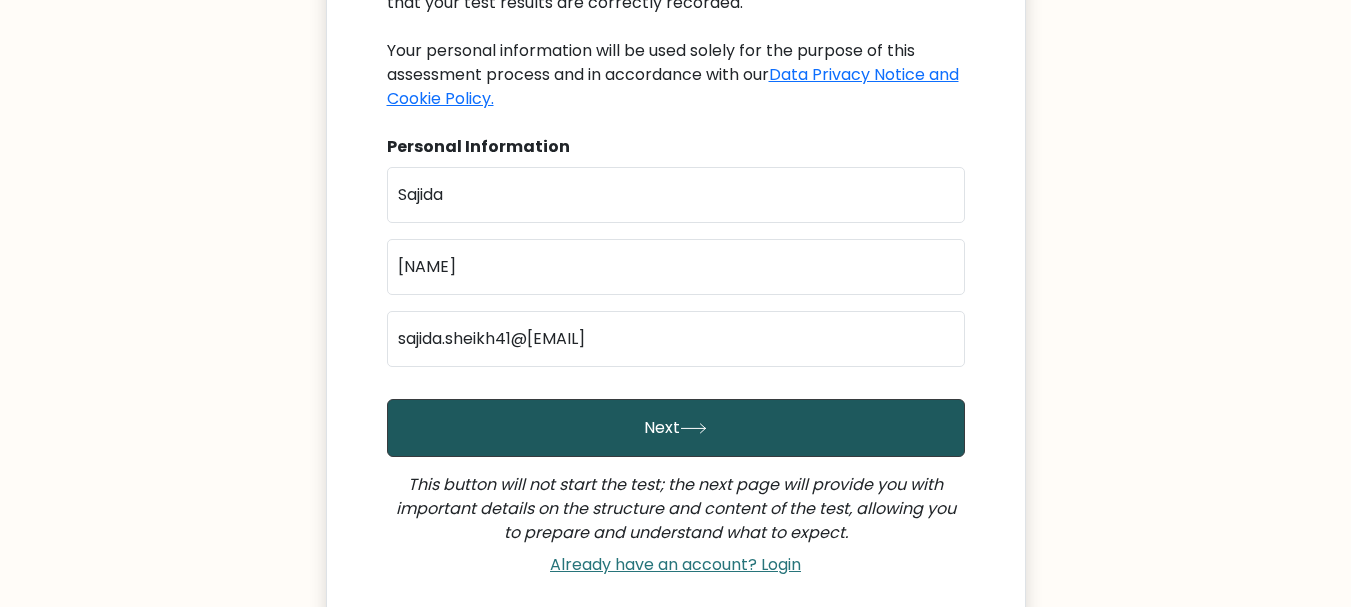 click on "Next" at bounding box center [676, 428] 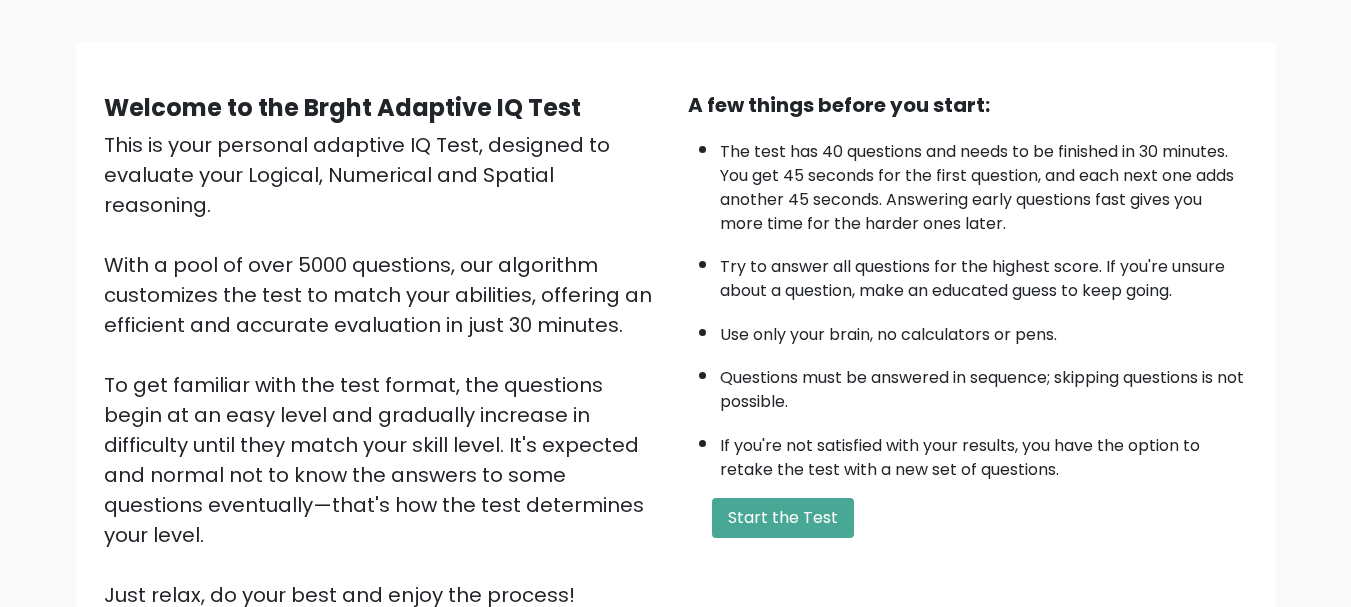 scroll, scrollTop: 120, scrollLeft: 0, axis: vertical 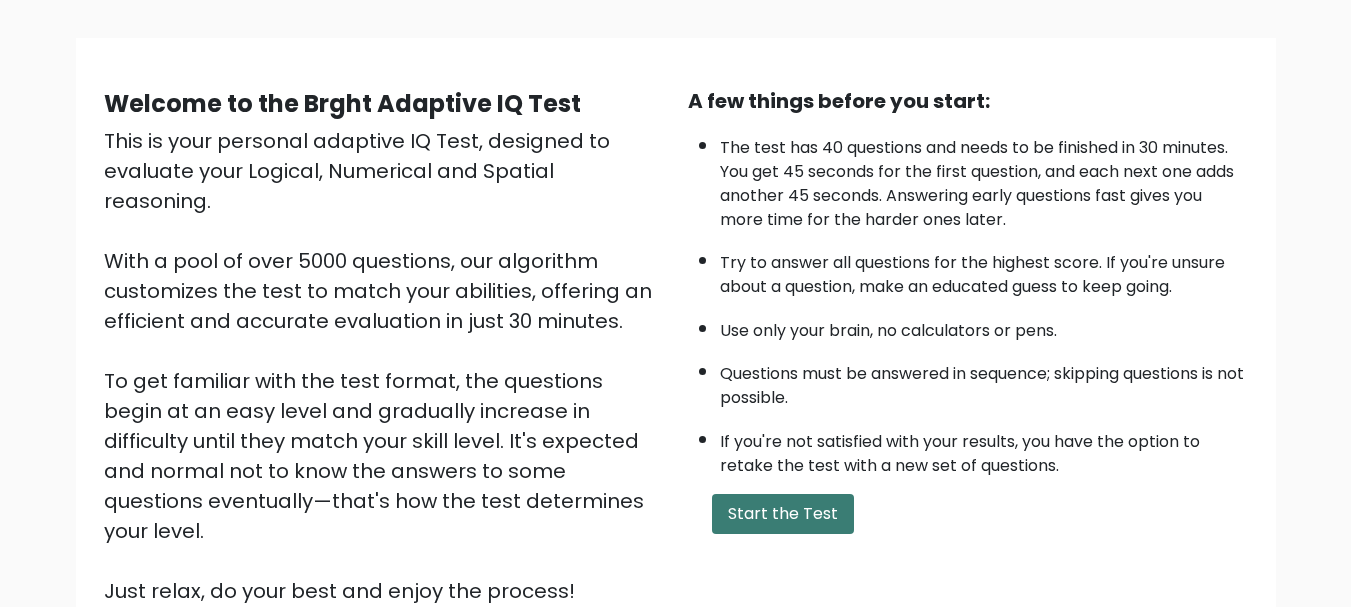click on "Start the Test" at bounding box center (783, 514) 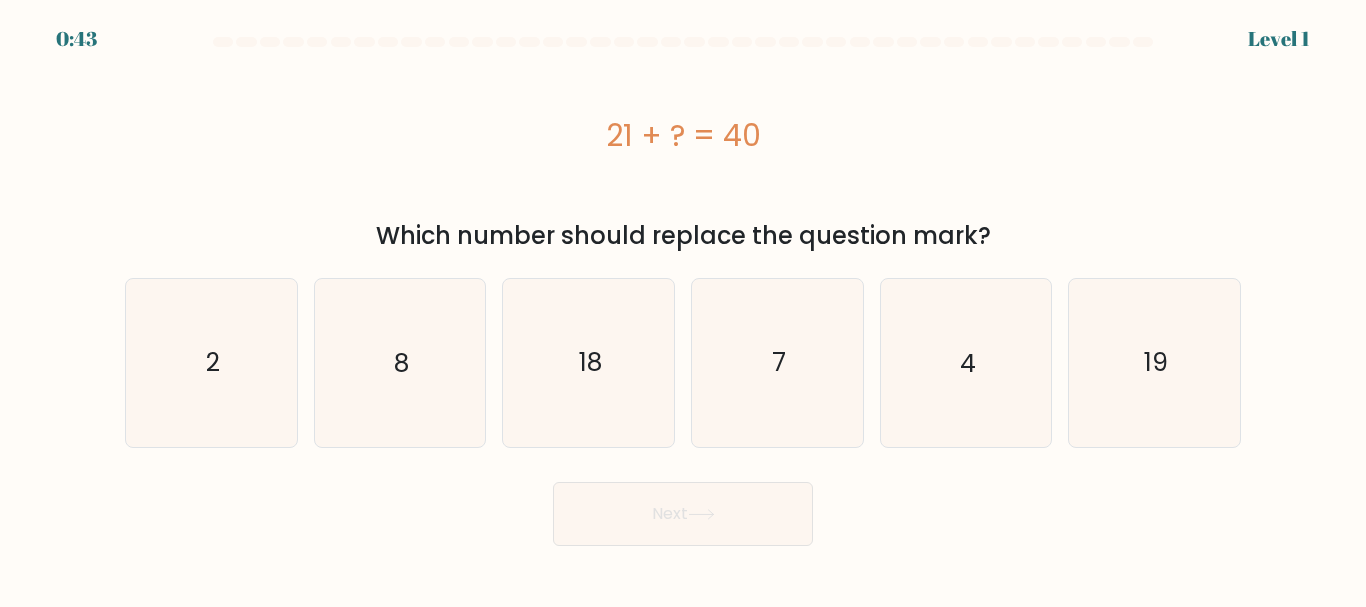 scroll, scrollTop: 0, scrollLeft: 0, axis: both 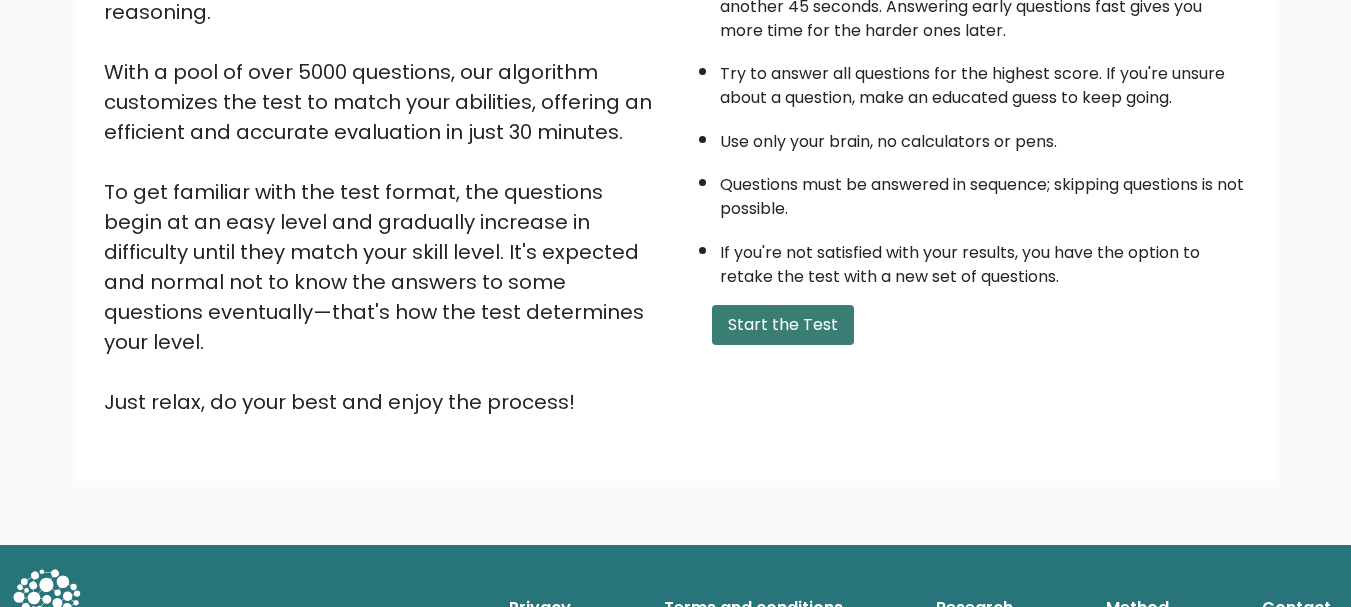 click on "Start the Test" at bounding box center (783, 325) 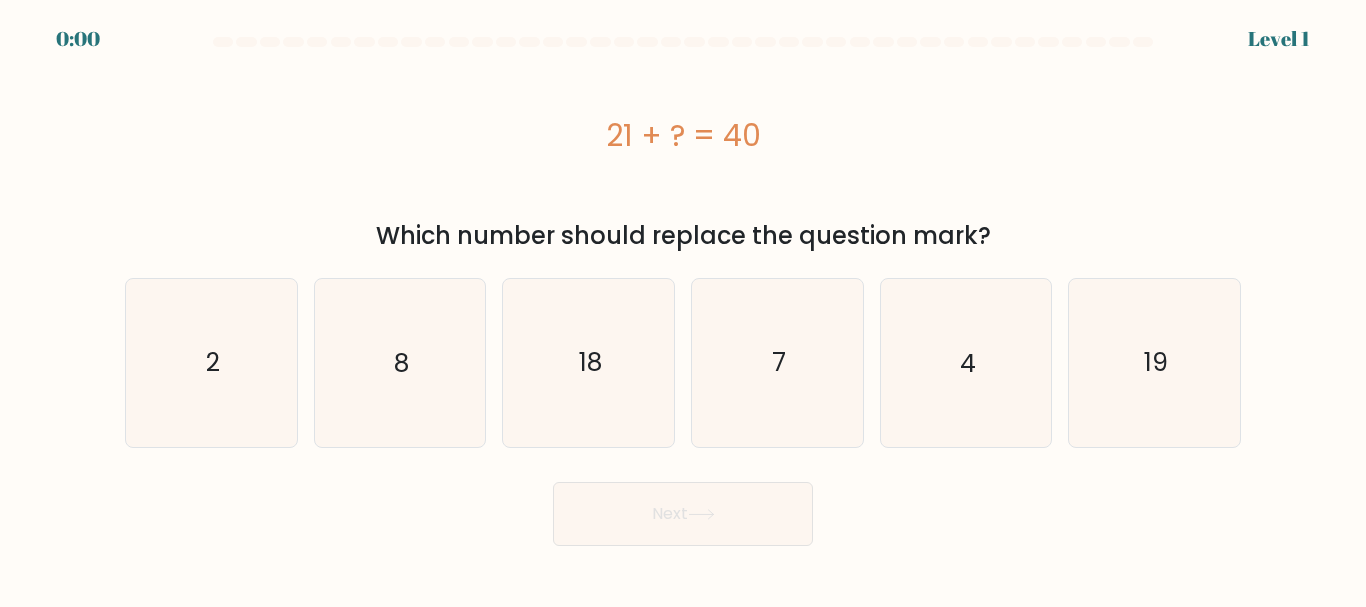 scroll, scrollTop: 0, scrollLeft: 0, axis: both 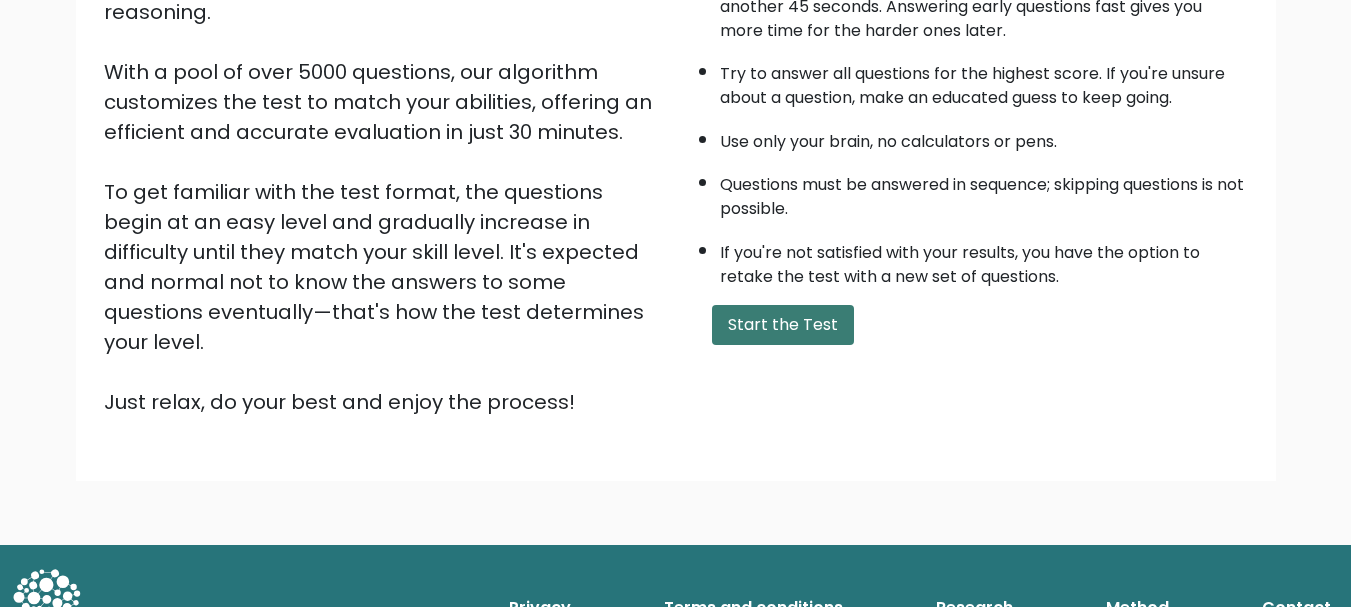 click on "Start the Test" at bounding box center (783, 325) 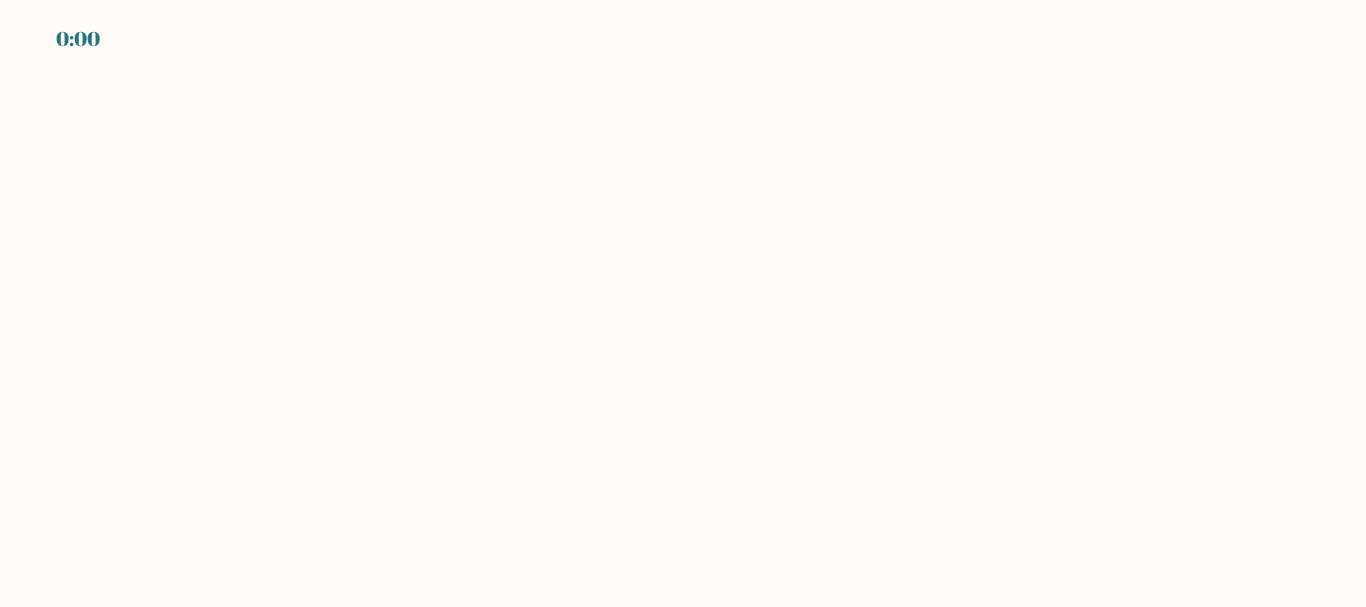 scroll, scrollTop: 0, scrollLeft: 0, axis: both 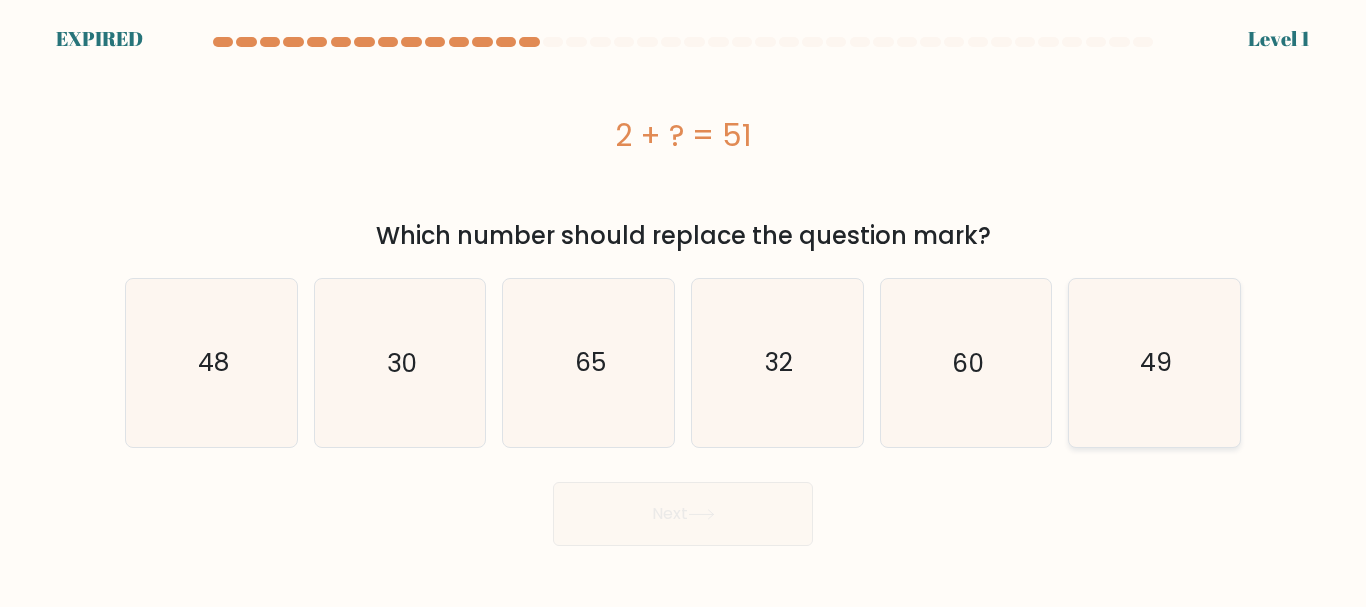 click on "49" 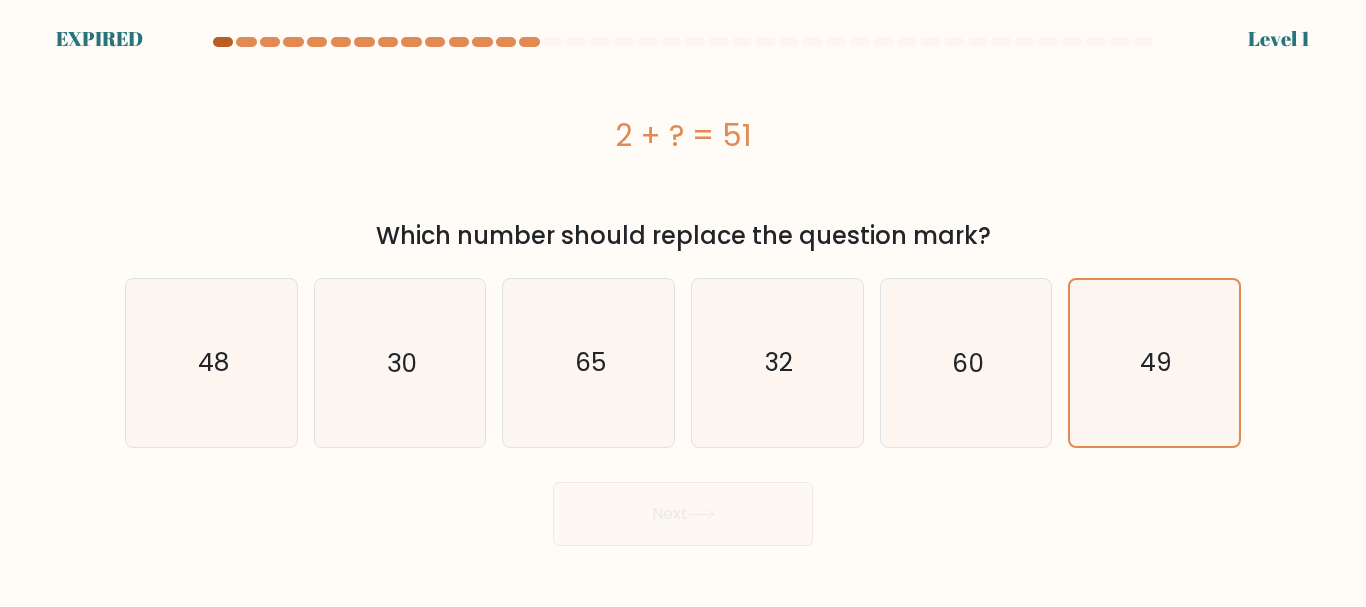 click at bounding box center (223, 42) 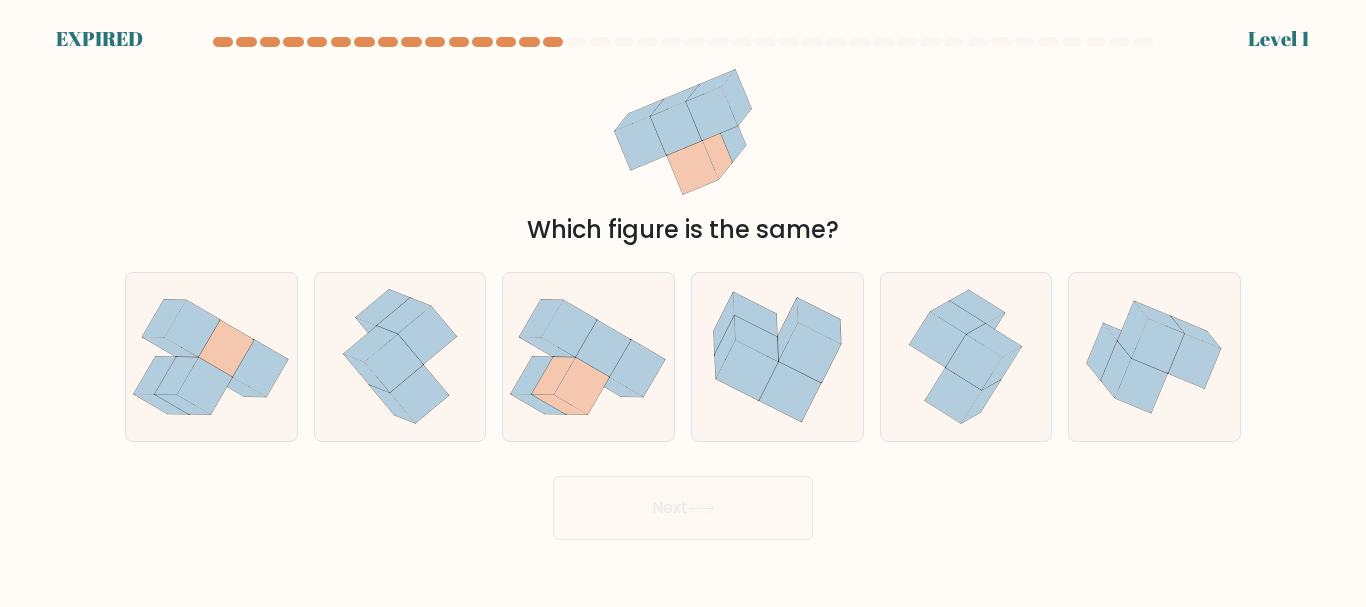 scroll, scrollTop: 0, scrollLeft: 0, axis: both 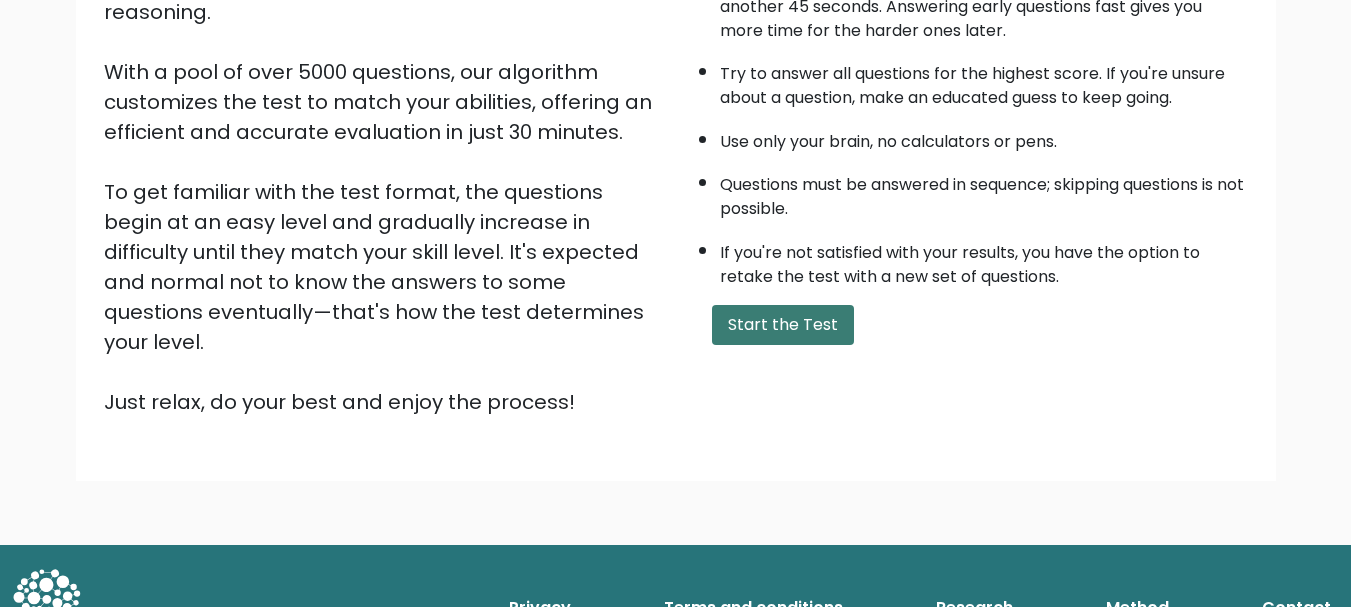 click on "Start the Test" at bounding box center [783, 325] 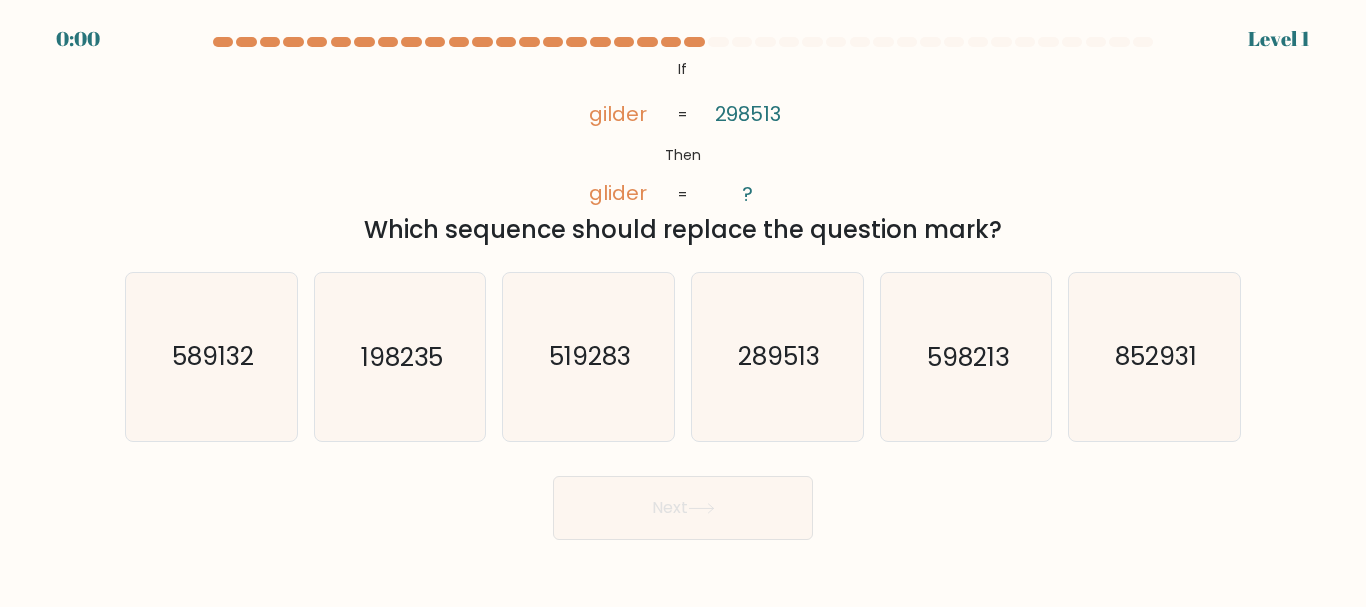 scroll, scrollTop: 0, scrollLeft: 0, axis: both 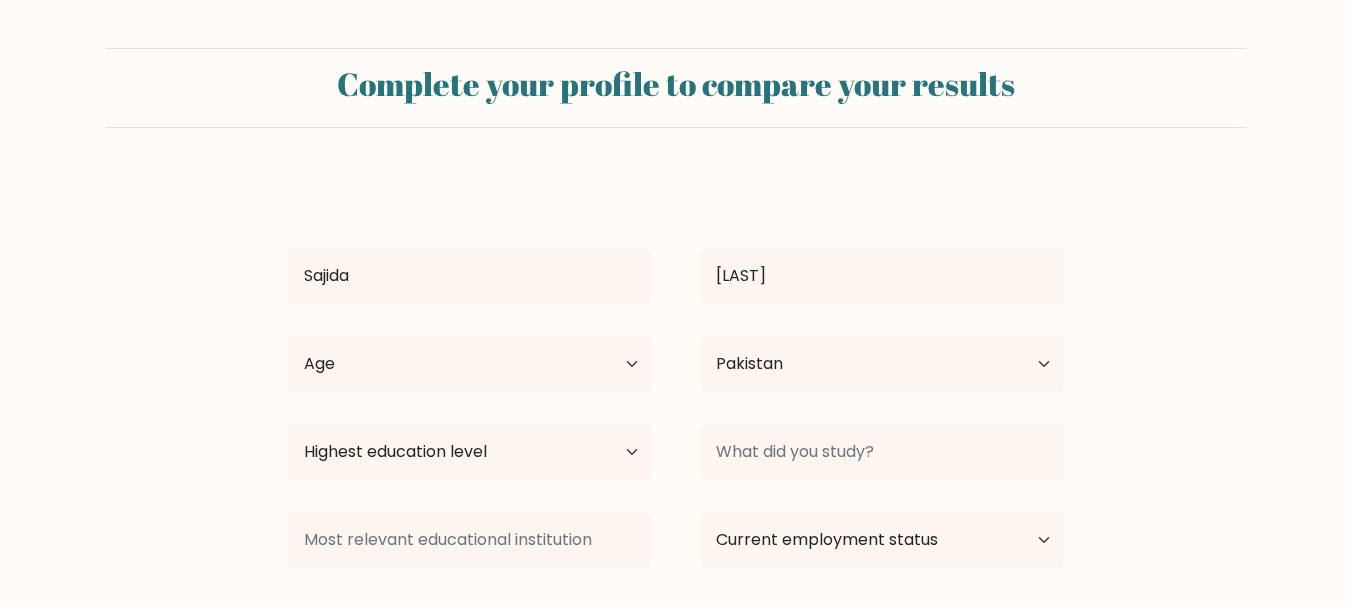 select on "PK" 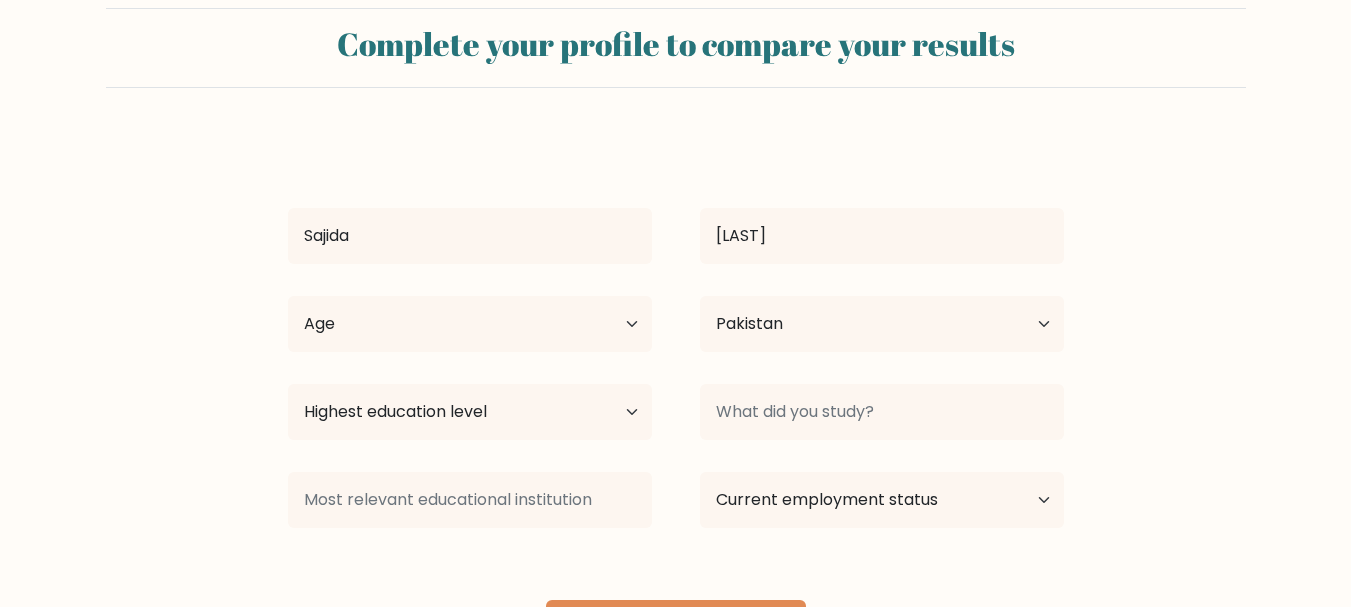 scroll, scrollTop: 151, scrollLeft: 0, axis: vertical 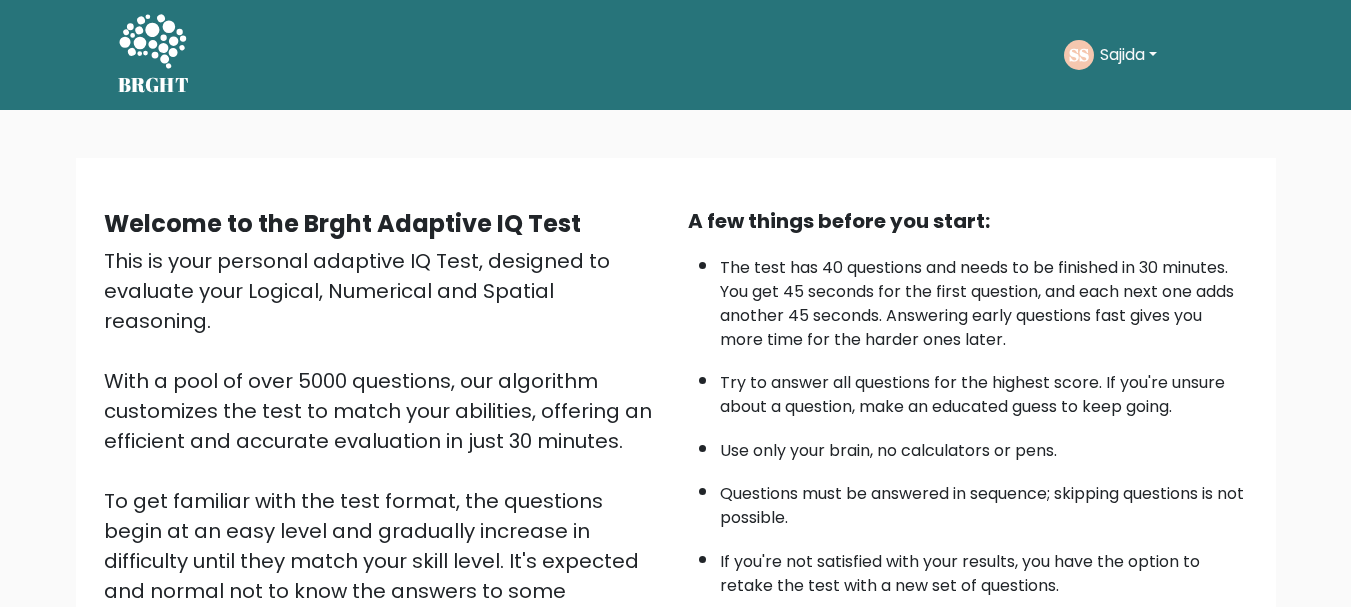 click on "Welcome to the Brght Adaptive IQ Test
This is your personal adaptive IQ Test, designed to evaluate your Logical, Numerical and Spatial reasoning.
With a pool of over 5000 questions, our algorithm customizes the test to match your abilities, offering an efficient and accurate evaluation in just 30 minutes.
To get familiar with the test format, the questions begin at an easy level and gradually increase in difficulty until they match your skill level. It's expected and normal not to know the answers to some questions eventually—that's how the test determines your level.
Just relax, do your best and enjoy the process!" at bounding box center [675, 482] 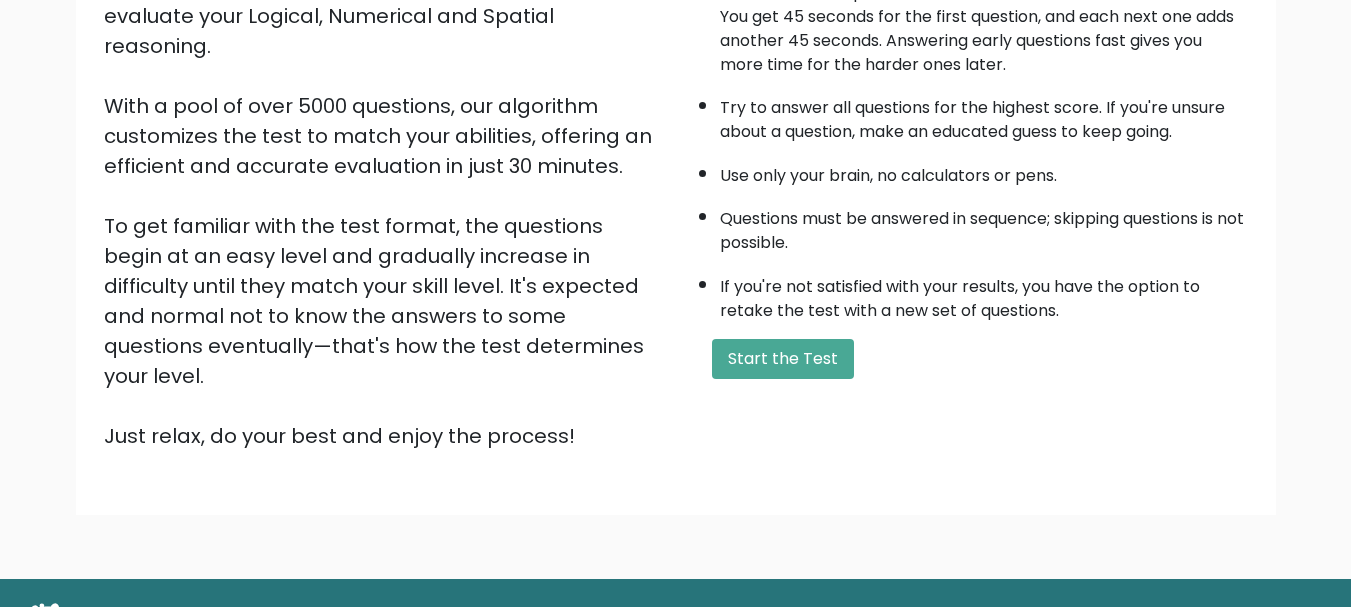 scroll, scrollTop: 309, scrollLeft: 0, axis: vertical 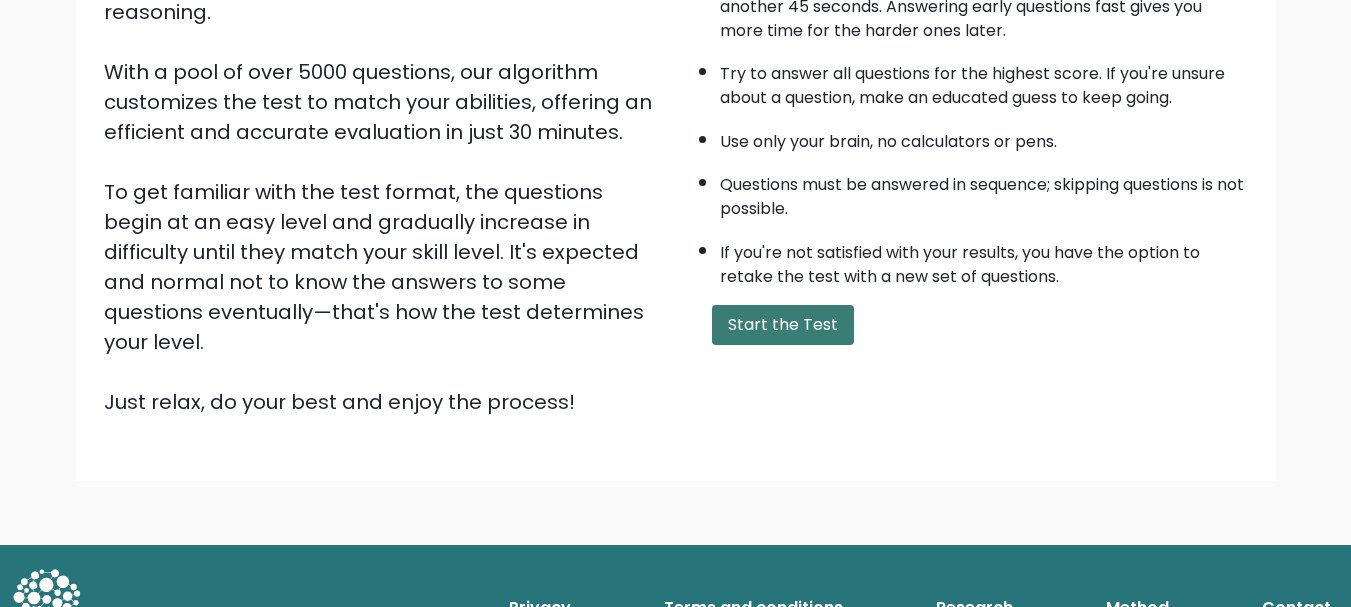 click on "Start the Test" at bounding box center [783, 325] 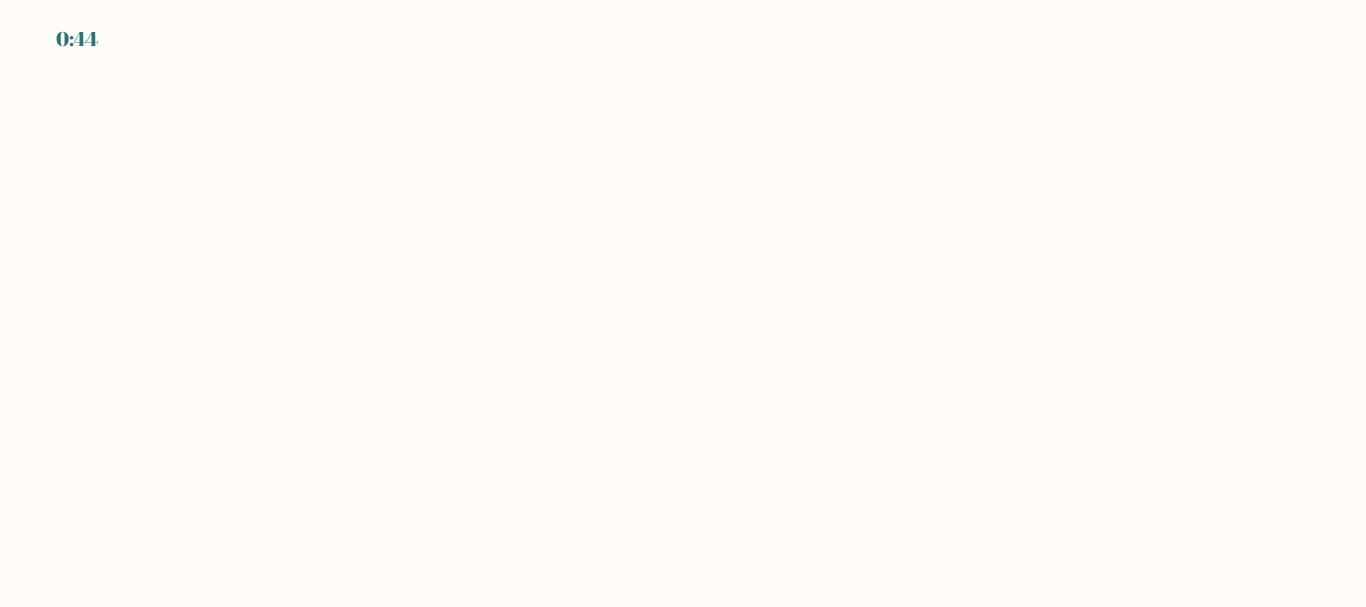 scroll, scrollTop: 0, scrollLeft: 0, axis: both 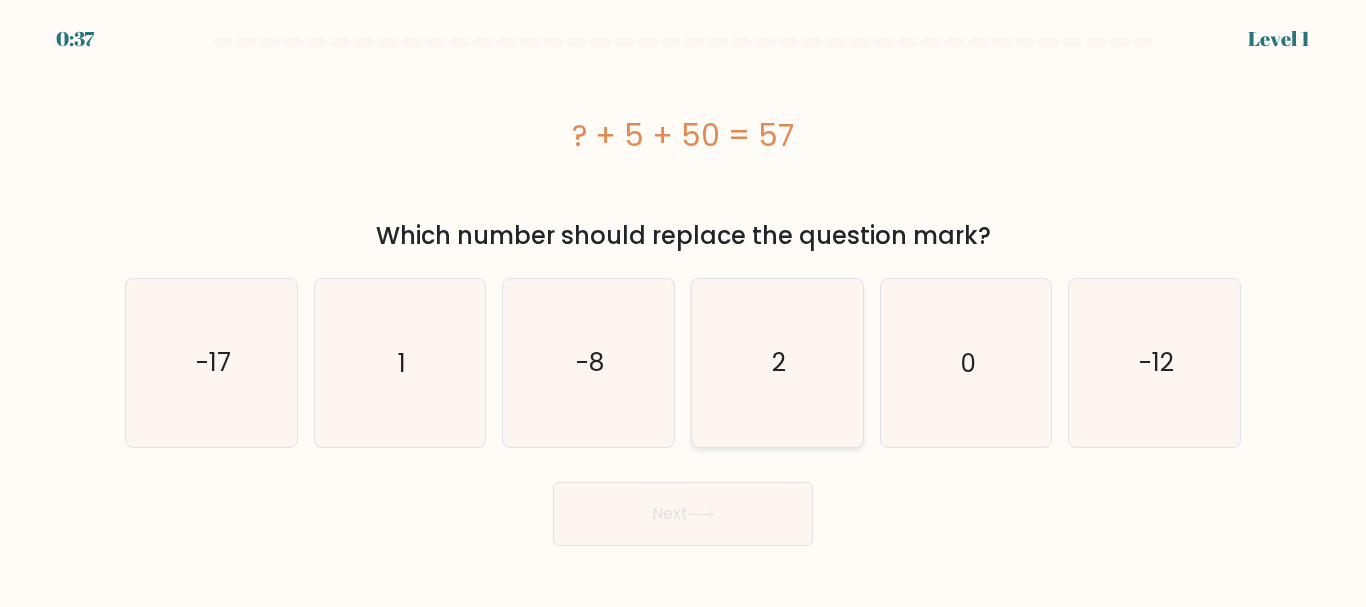 click on "2" 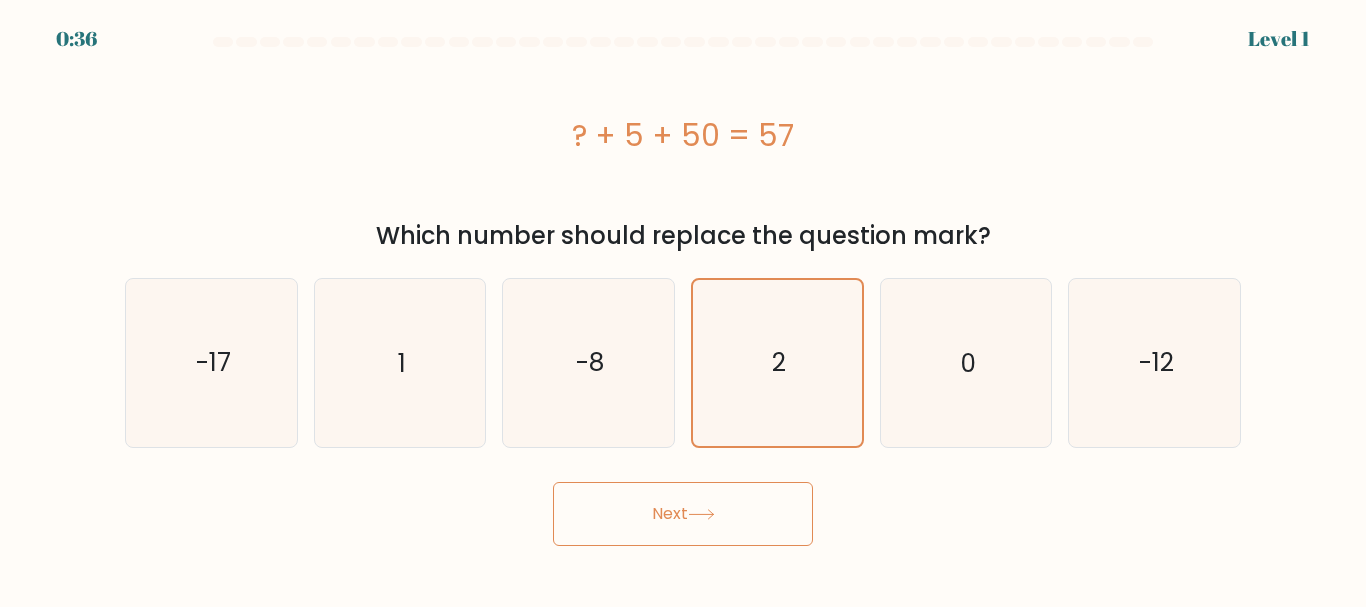 click on "Next" at bounding box center [683, 514] 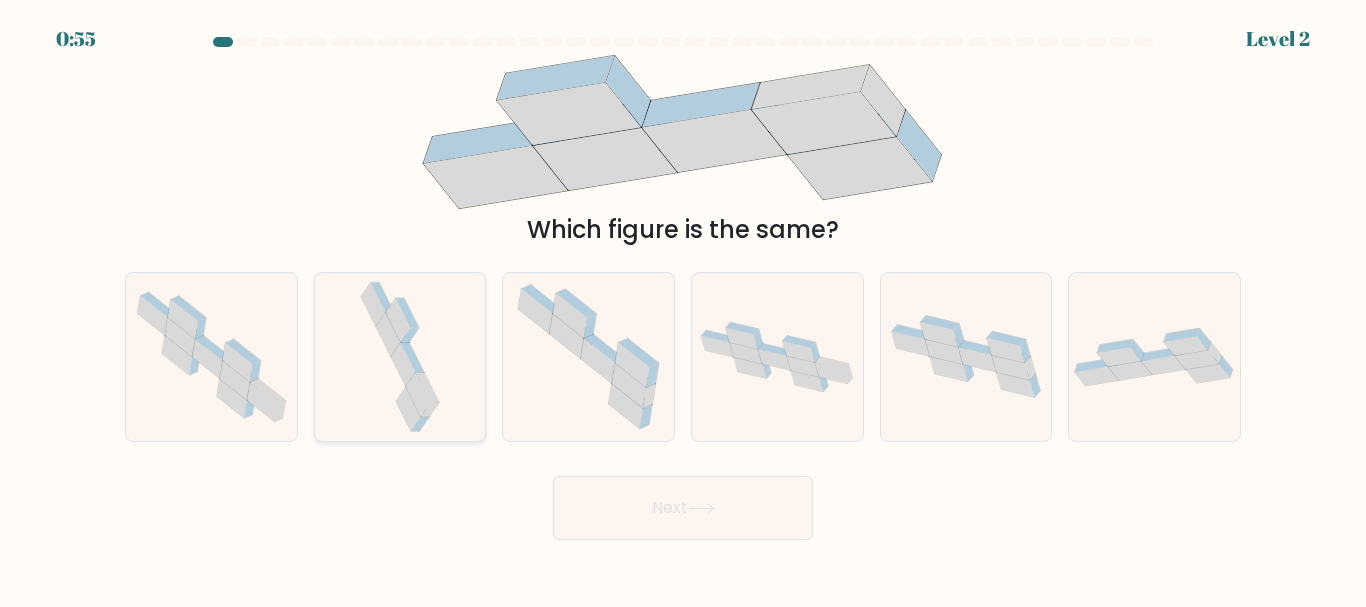 click at bounding box center [400, 356] 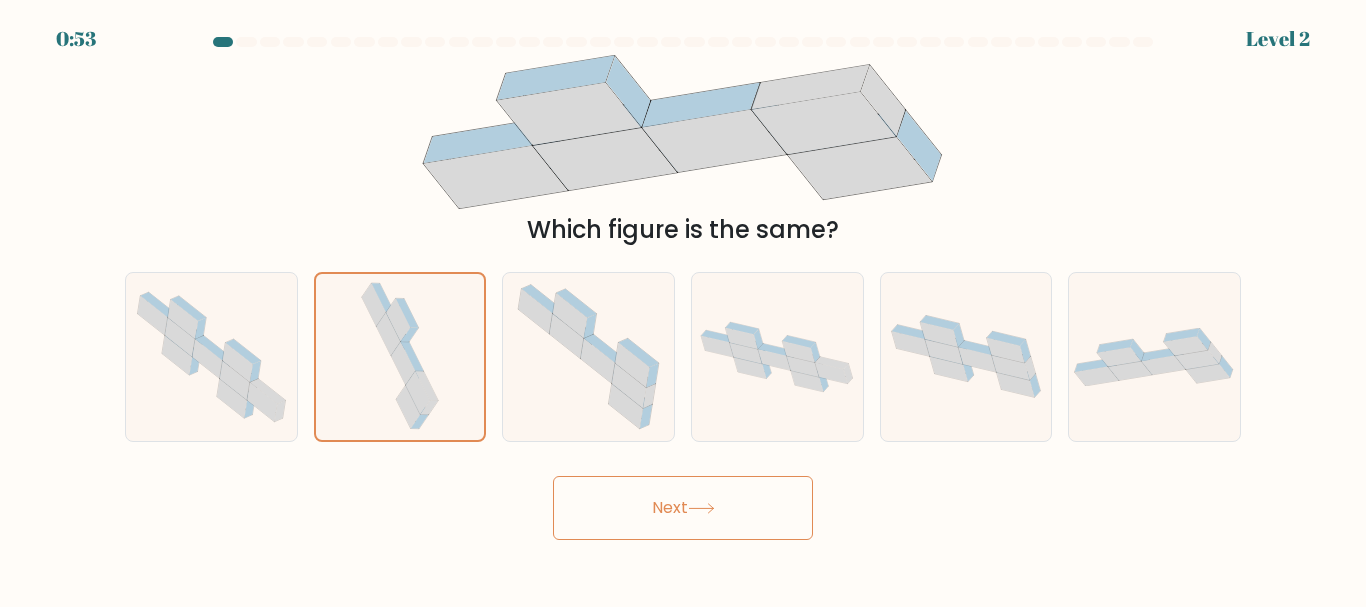 click on "Next" at bounding box center [683, 508] 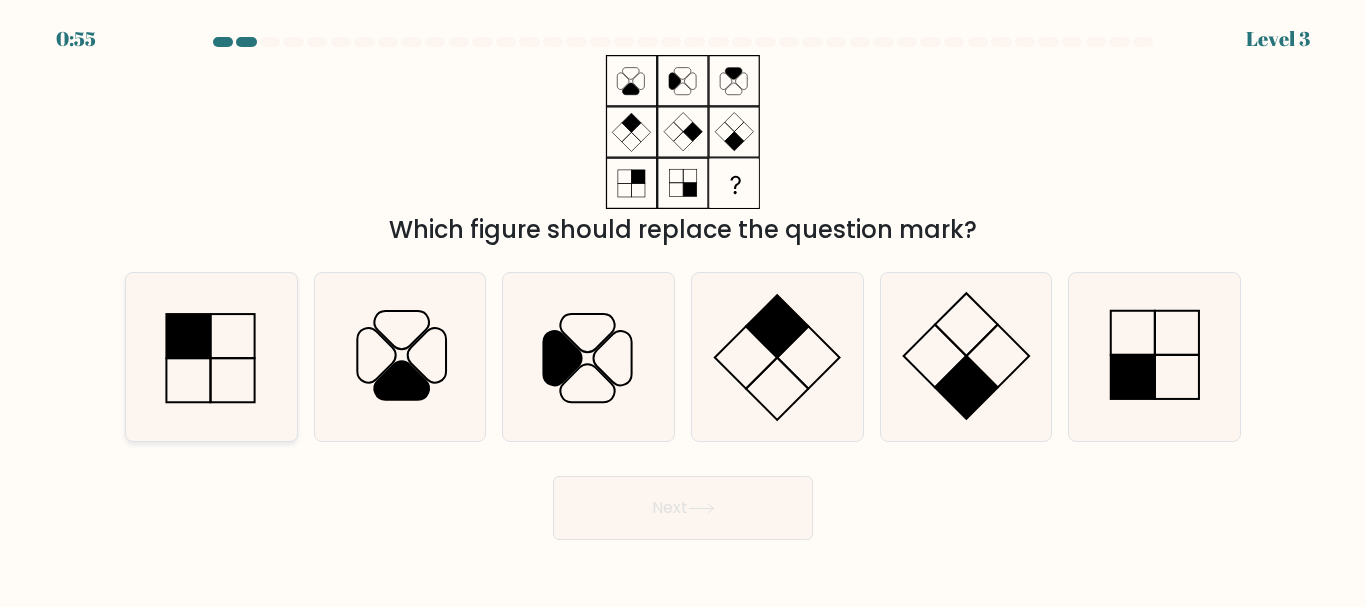 click 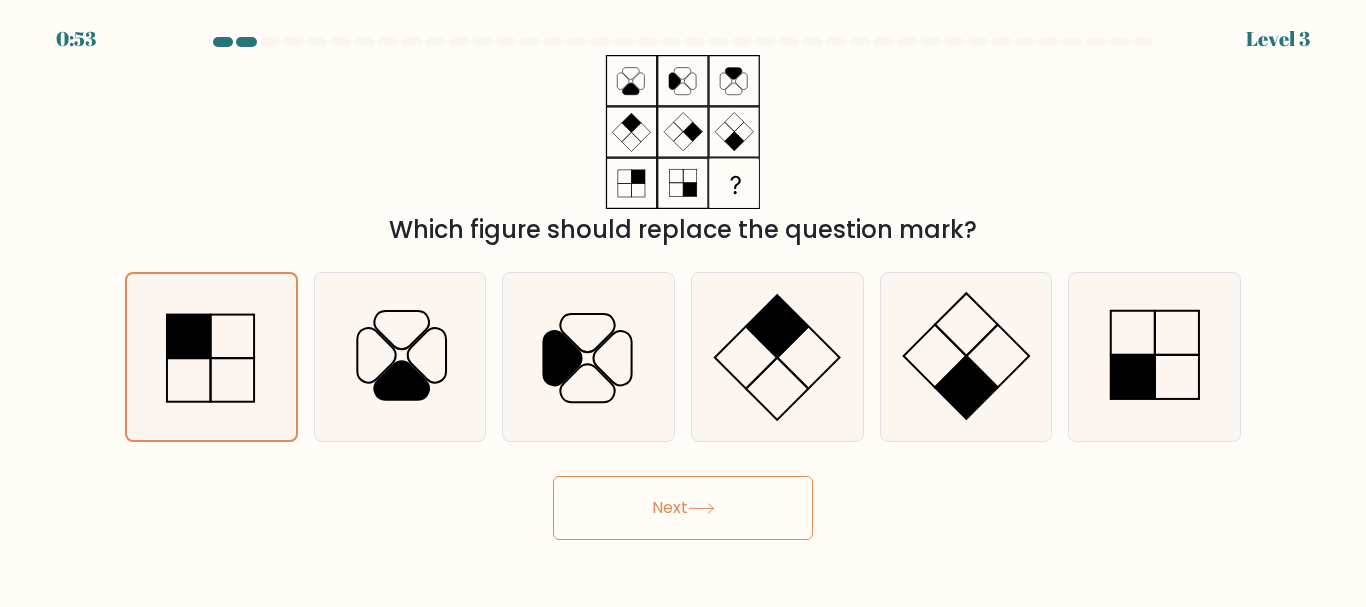 click on "Next" at bounding box center (683, 508) 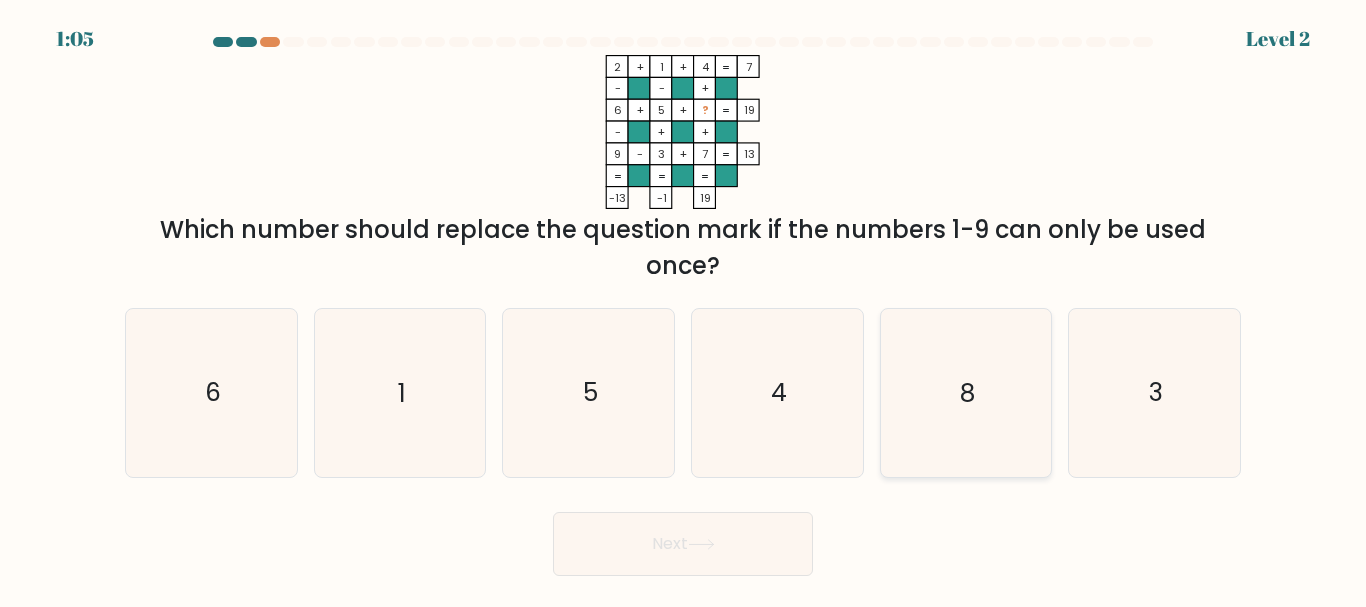click on "8" 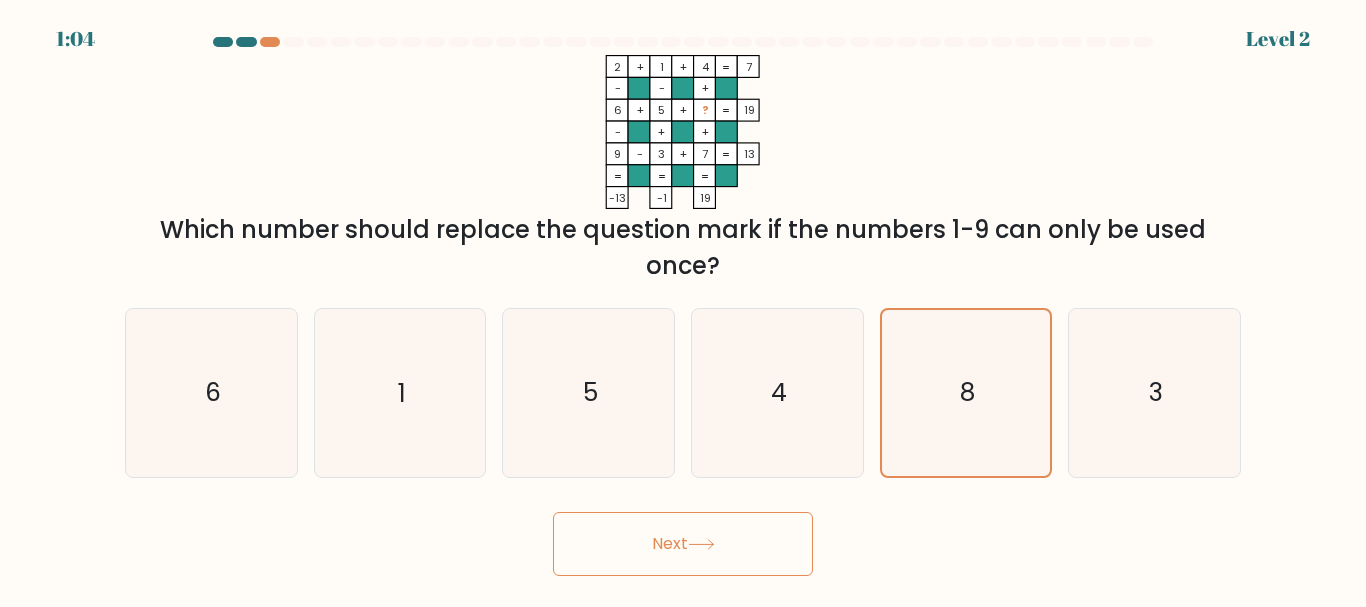 click on "Next" at bounding box center [683, 544] 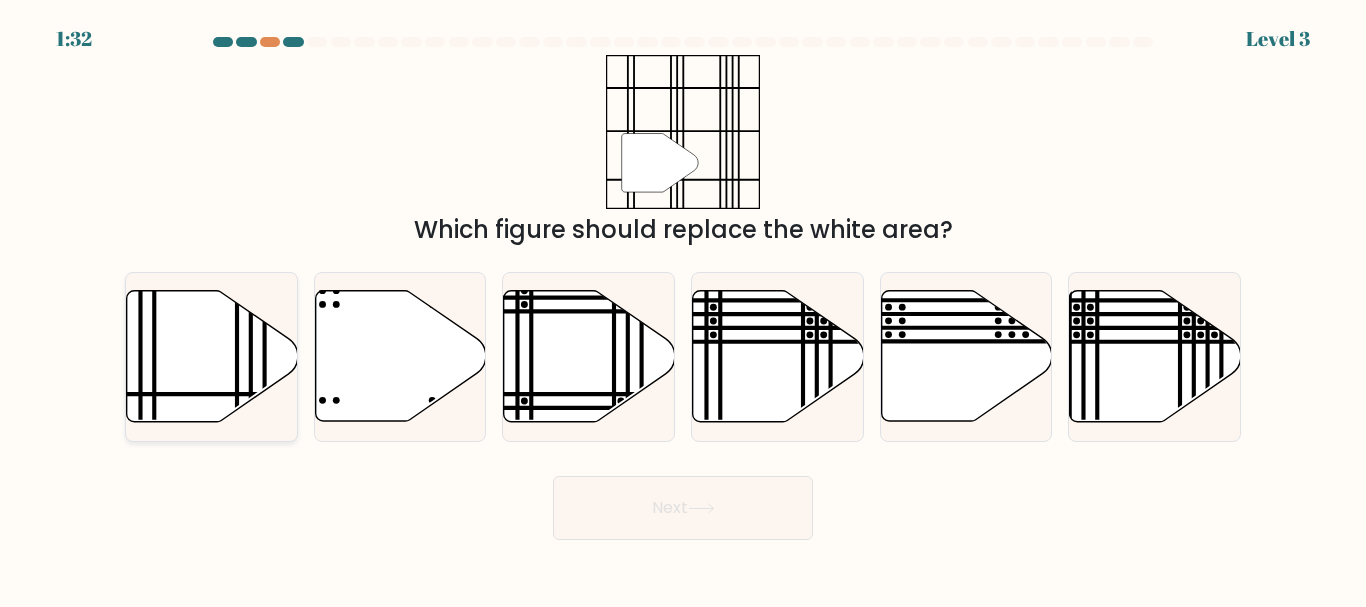click 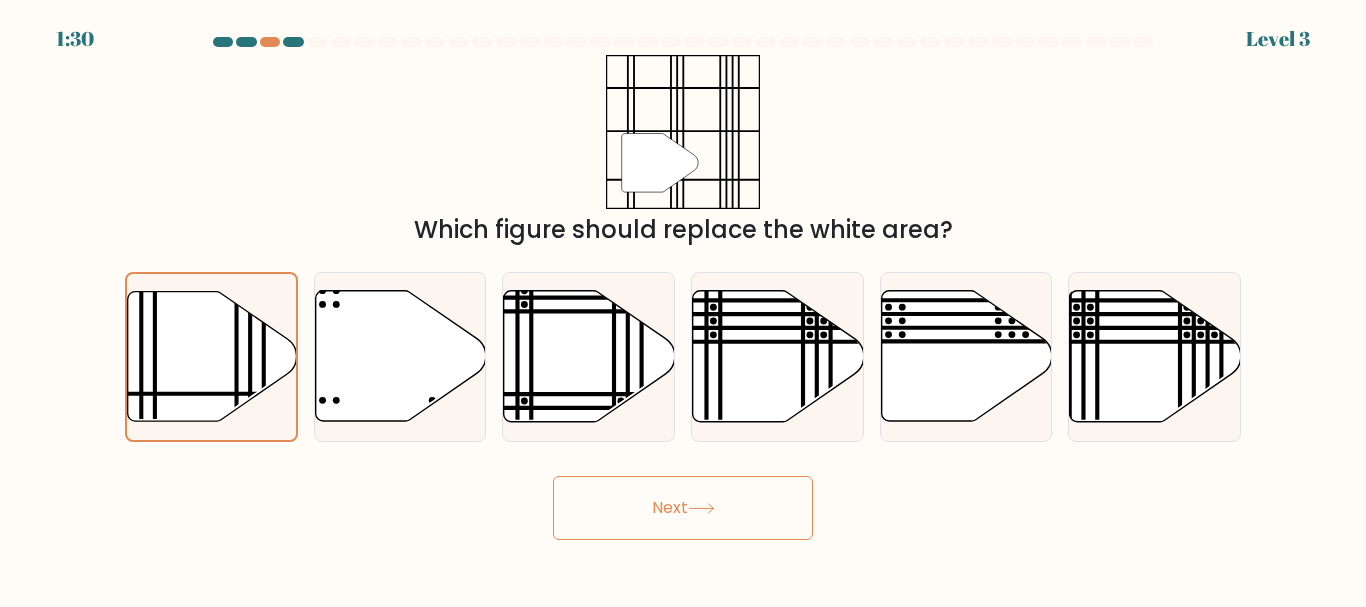 click on "Next" at bounding box center [683, 508] 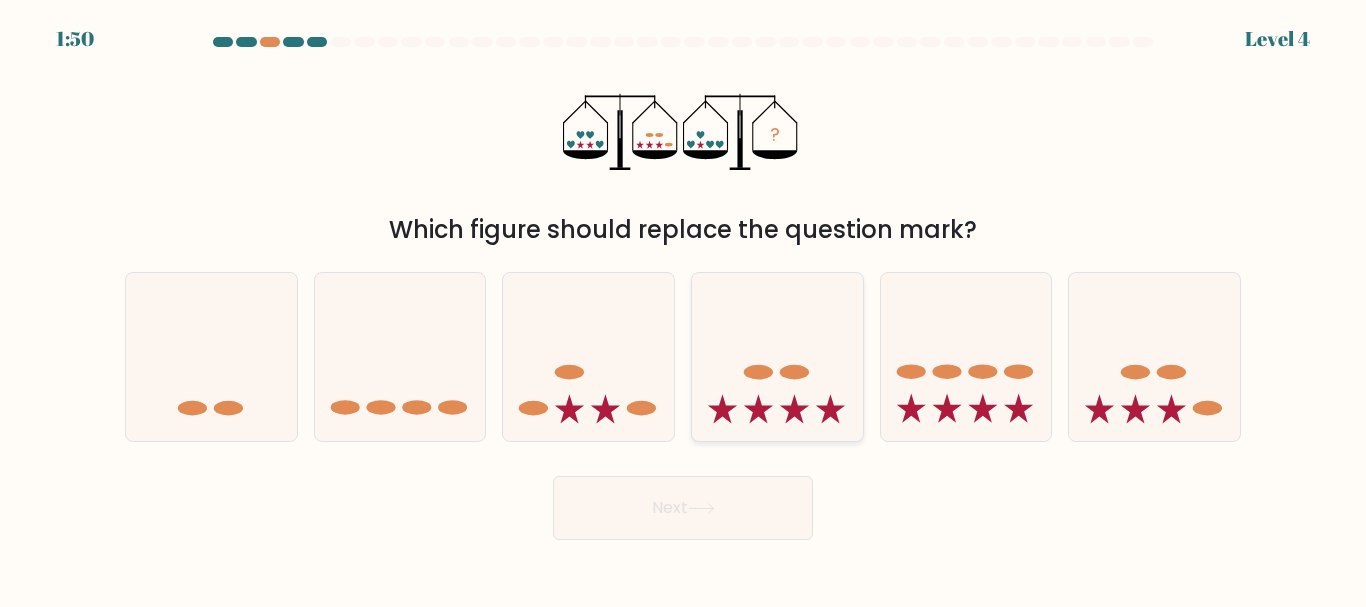 click 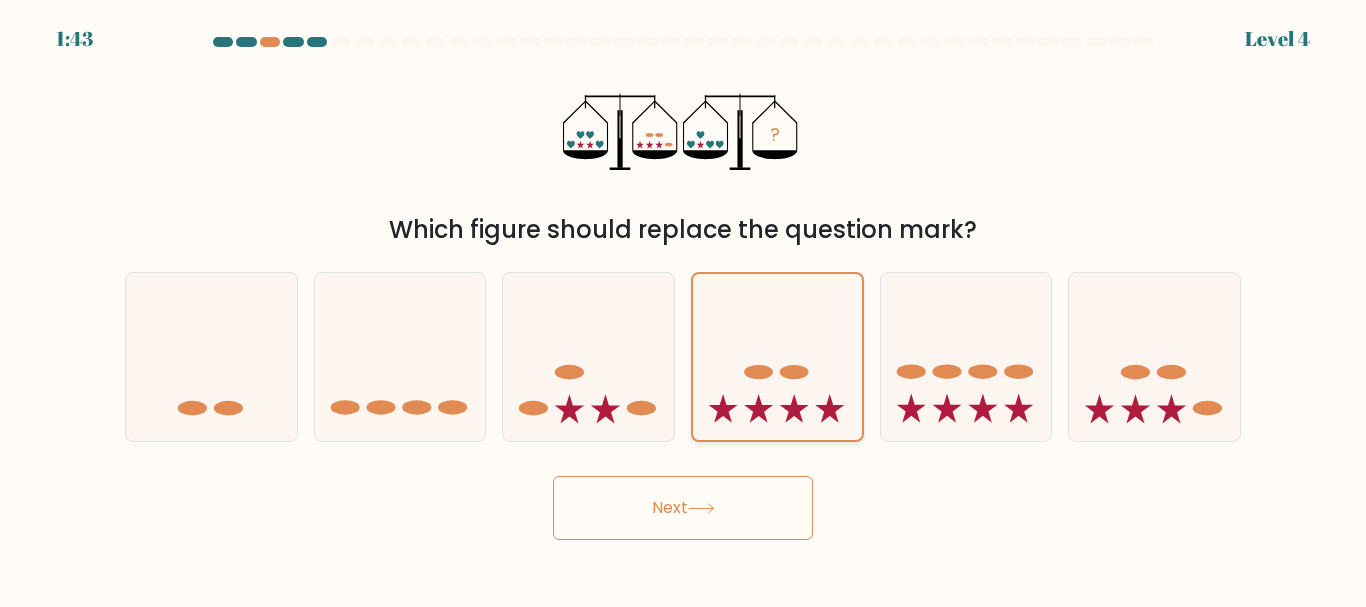 click at bounding box center [777, 356] 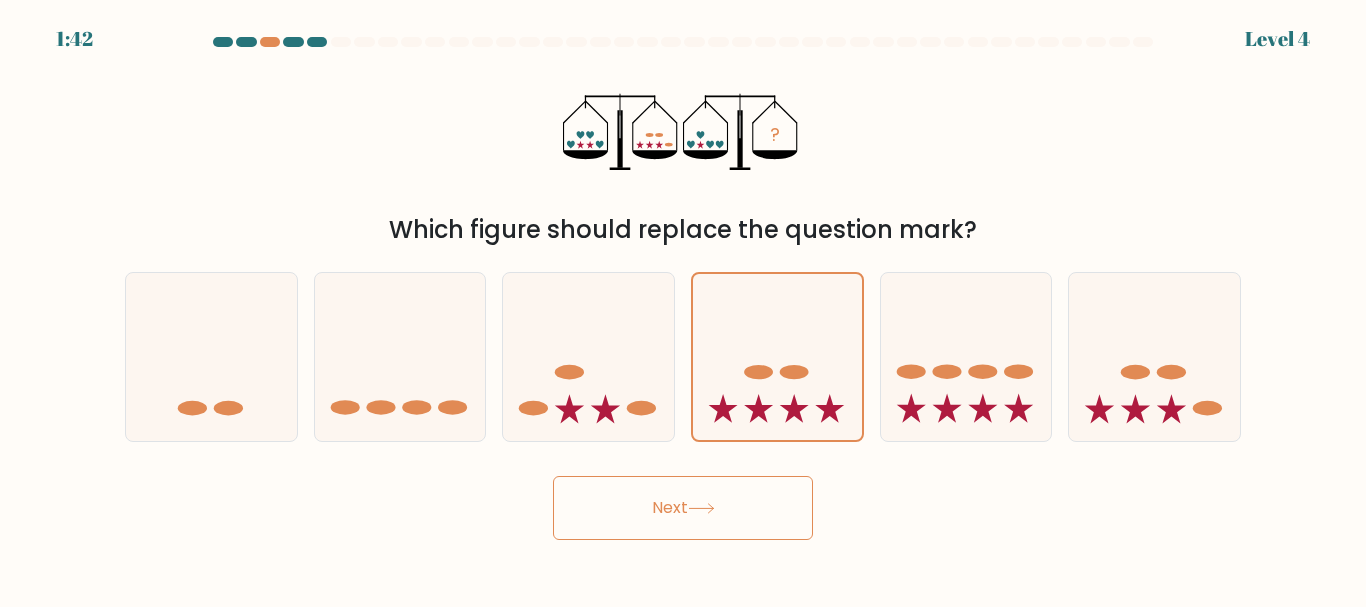 click 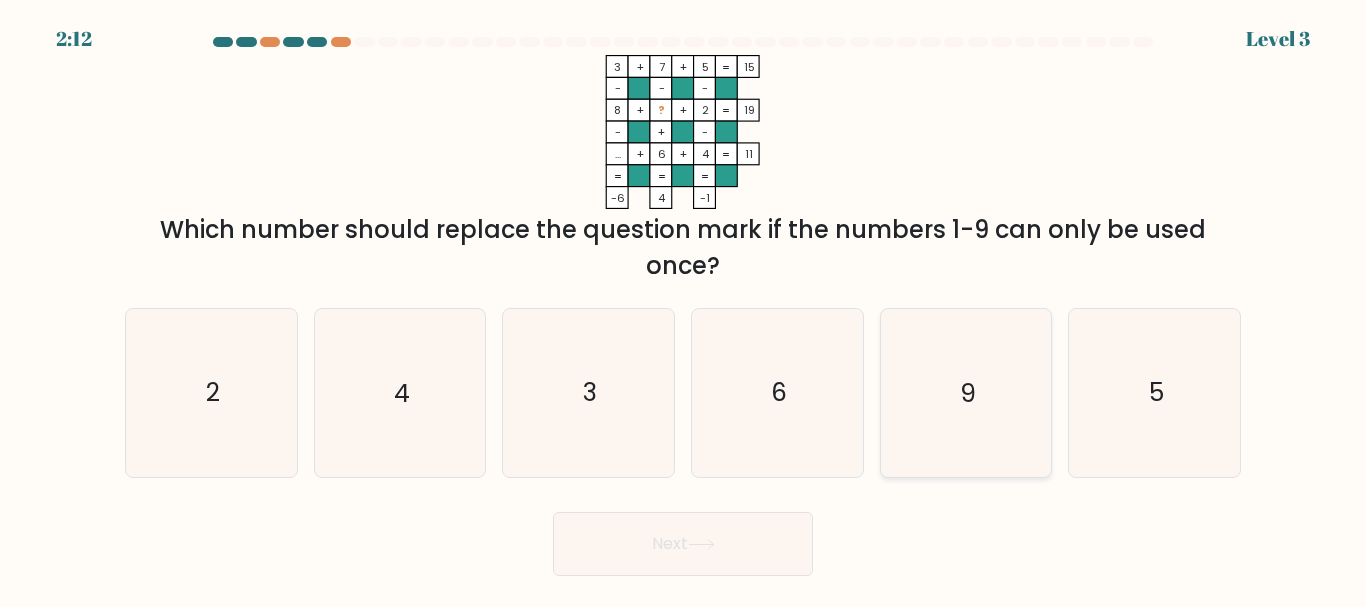 click on "9" 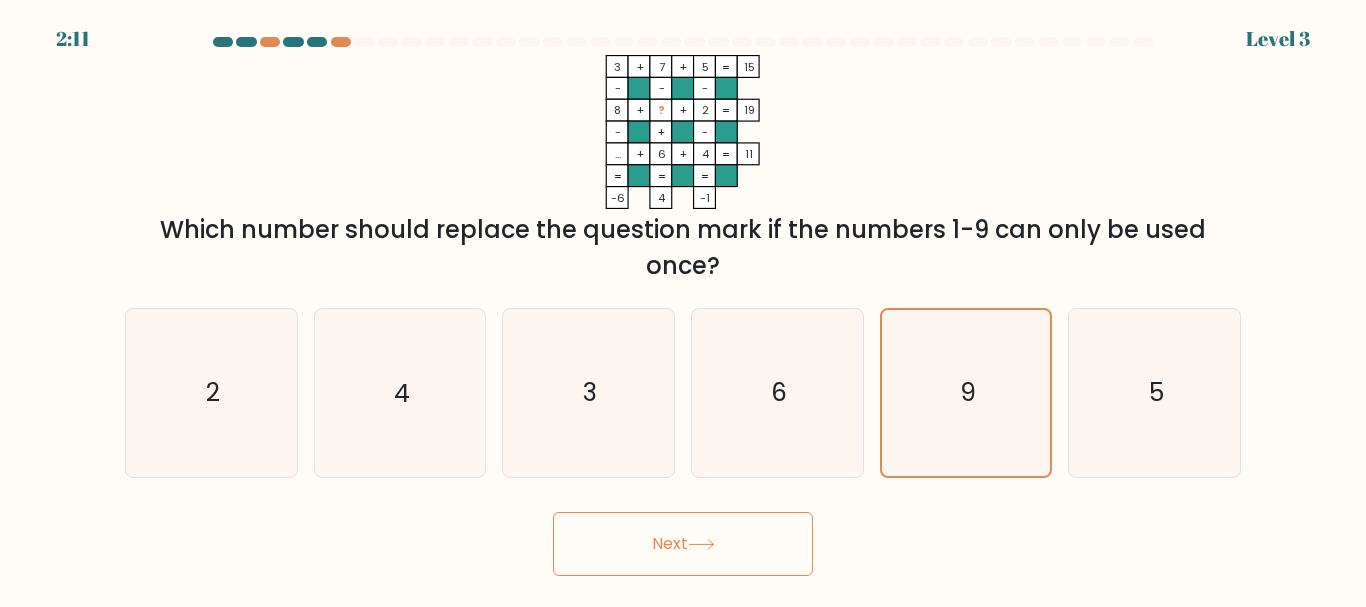 click on "Next" at bounding box center [683, 544] 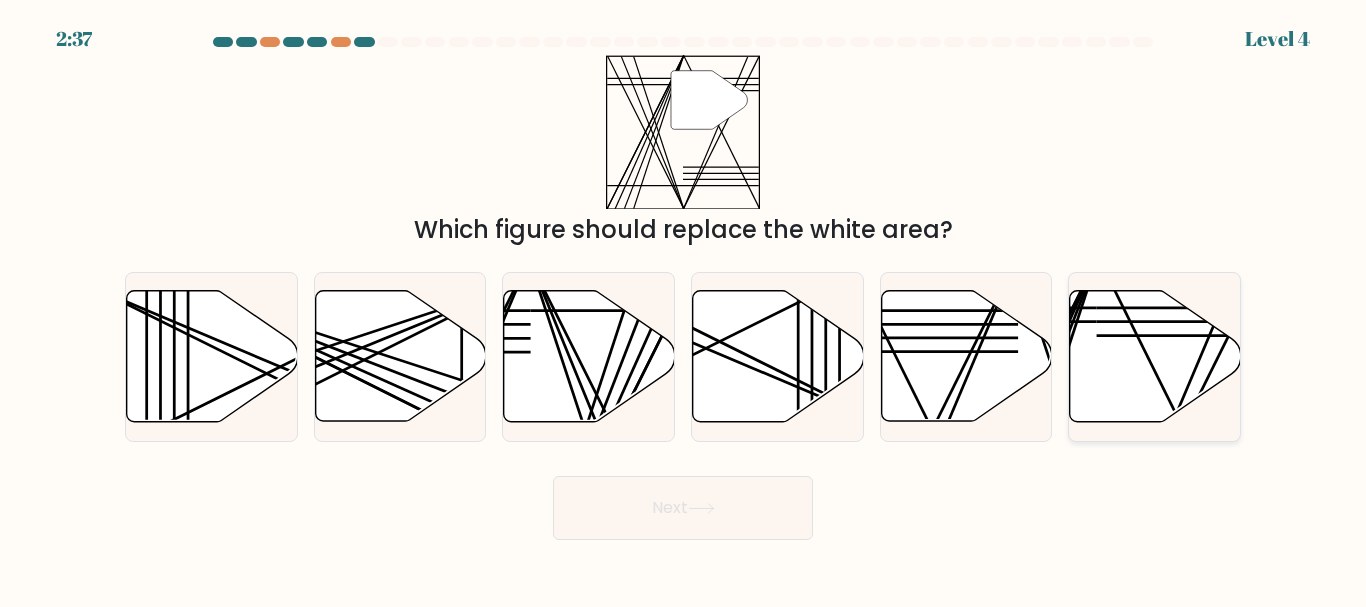 click 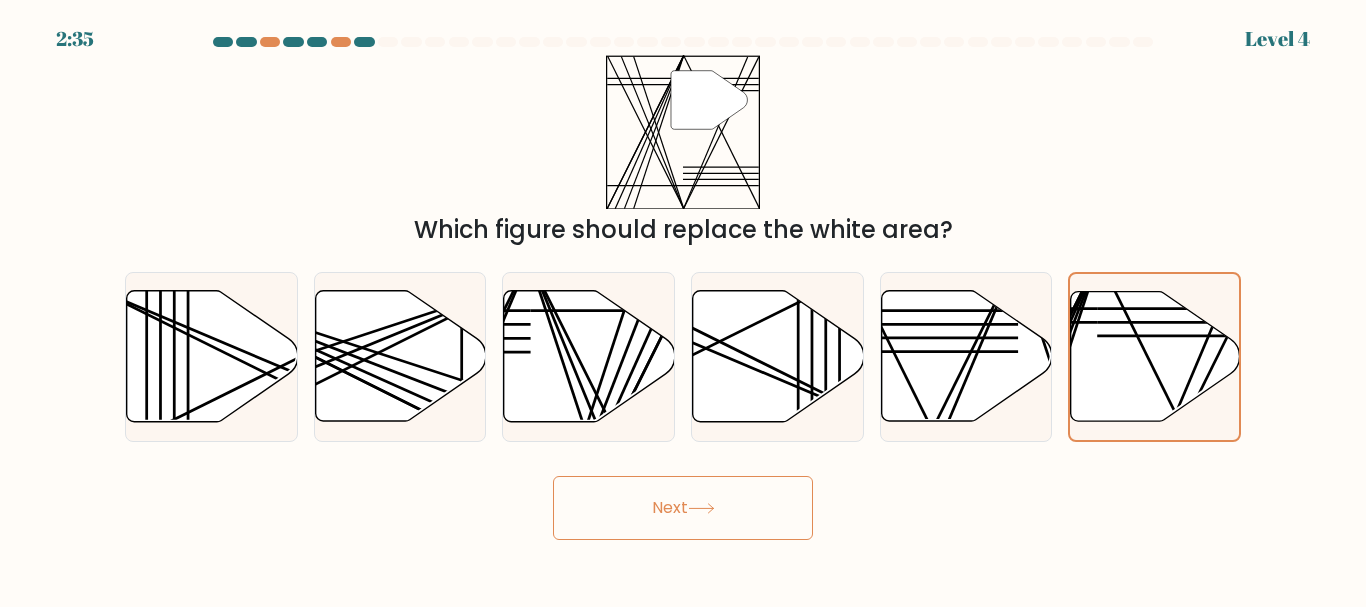 click 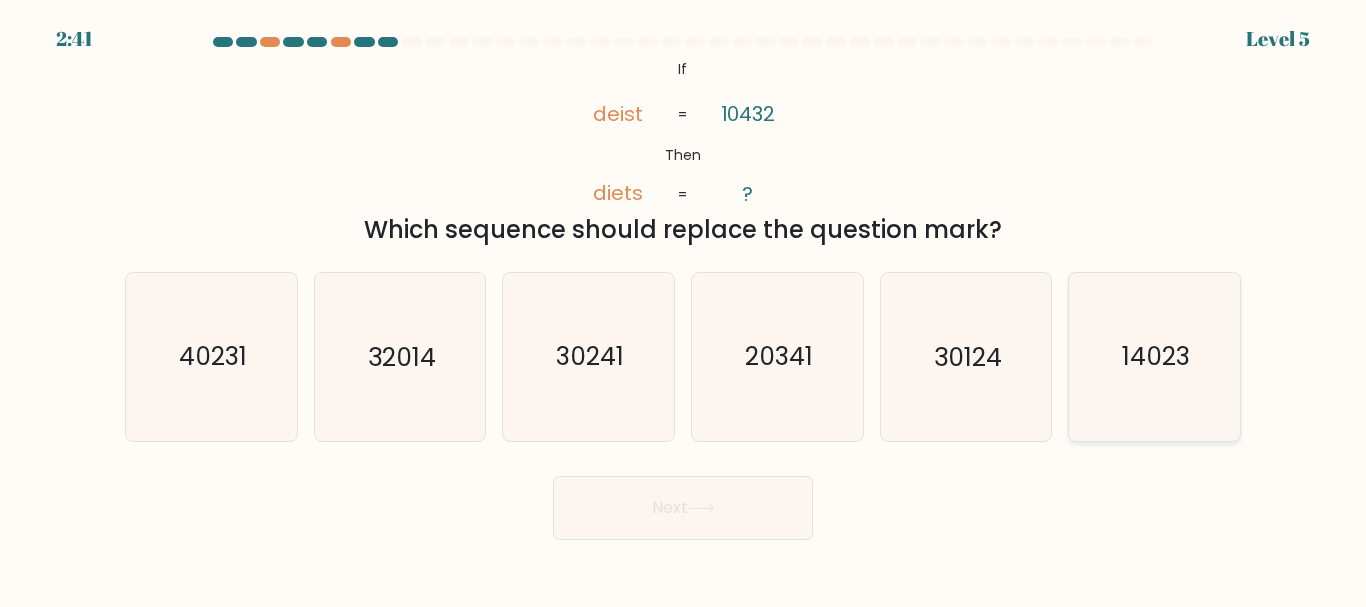 click on "14023" 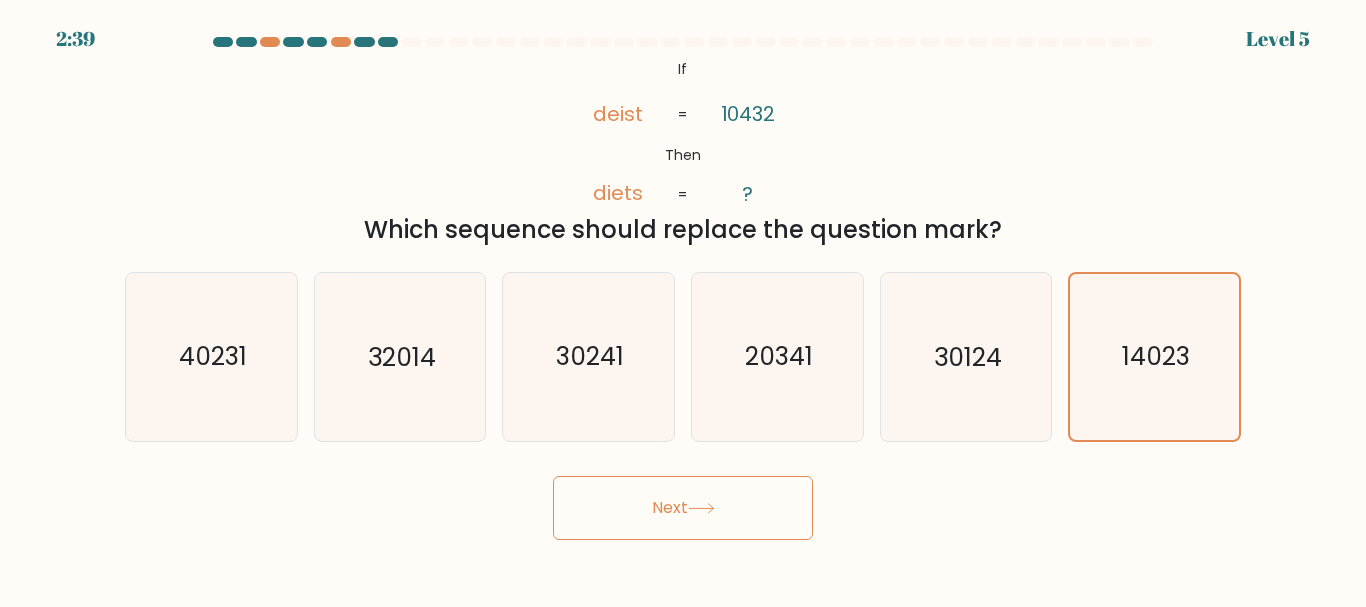click on "Next" at bounding box center [683, 508] 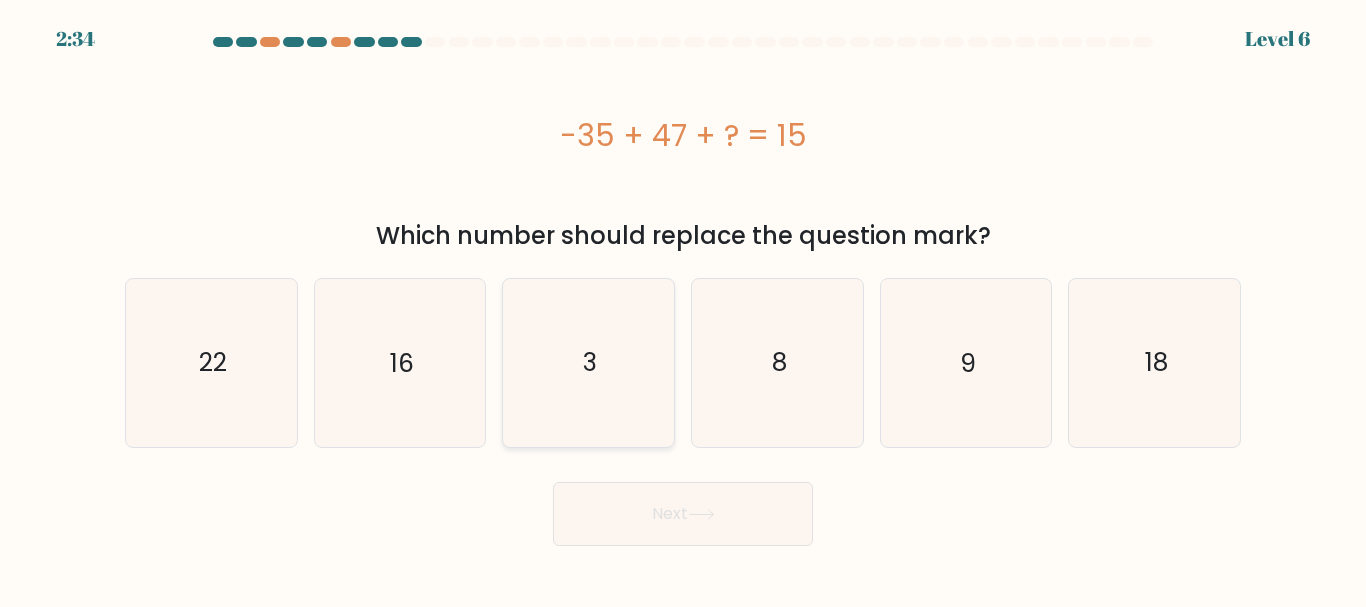click on "3" 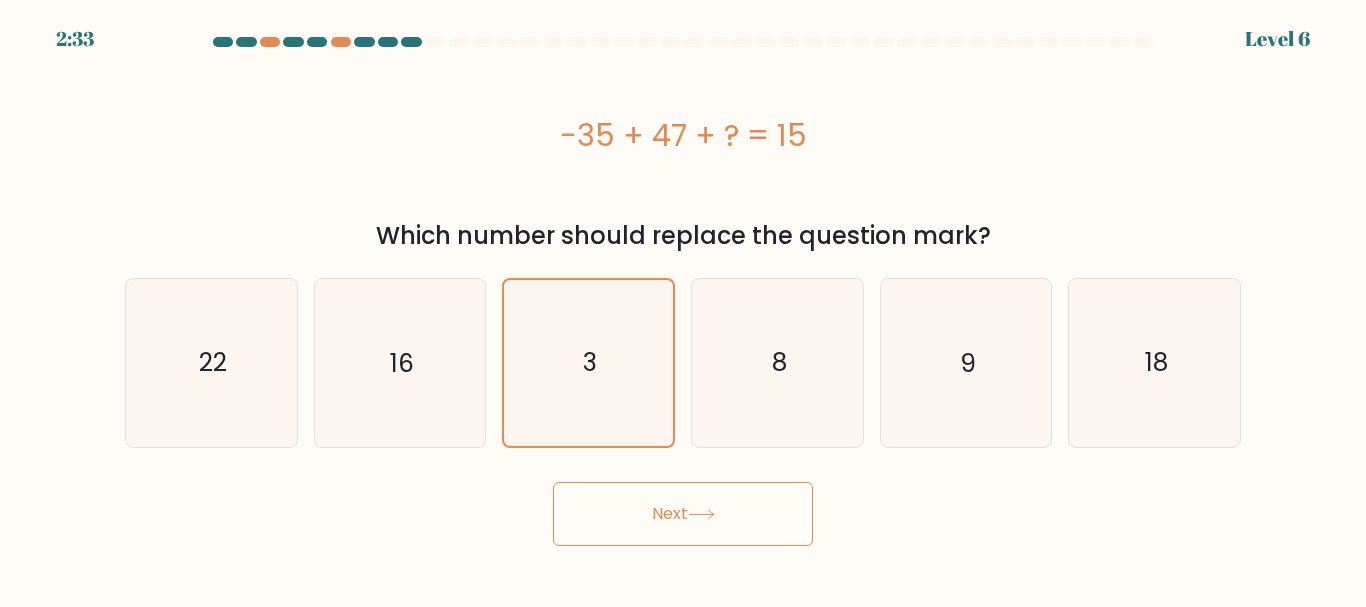 click on "Next" at bounding box center [683, 514] 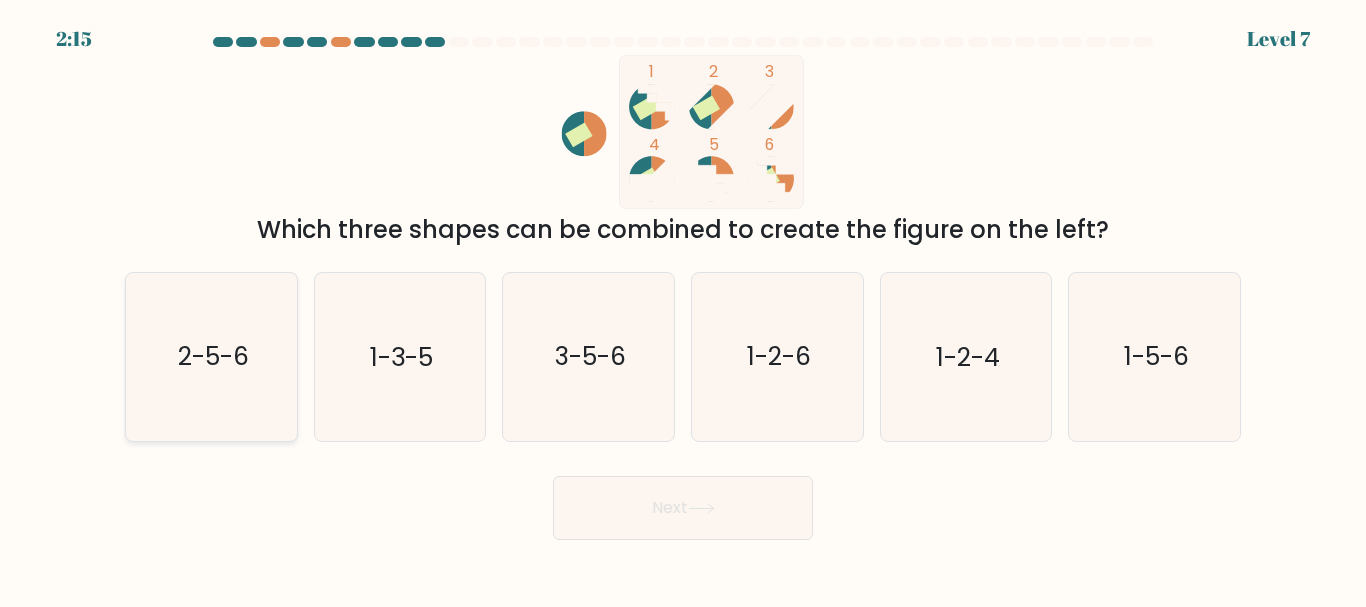 click on "2-5-6" 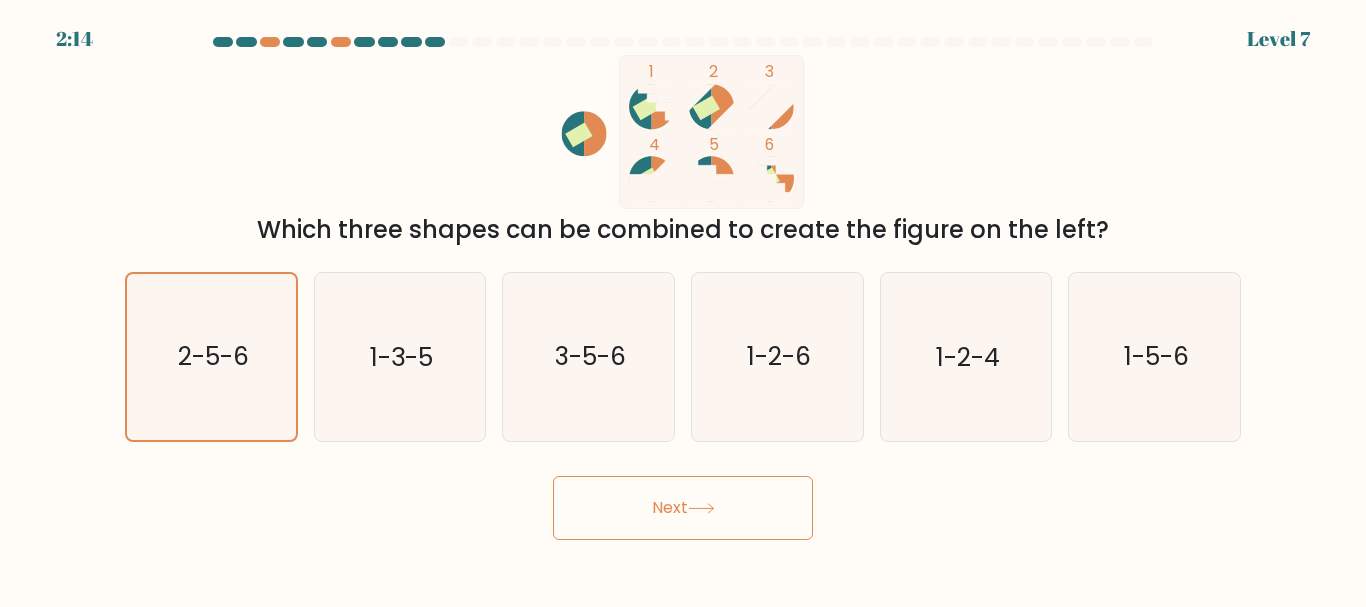 click on "Next" at bounding box center [683, 508] 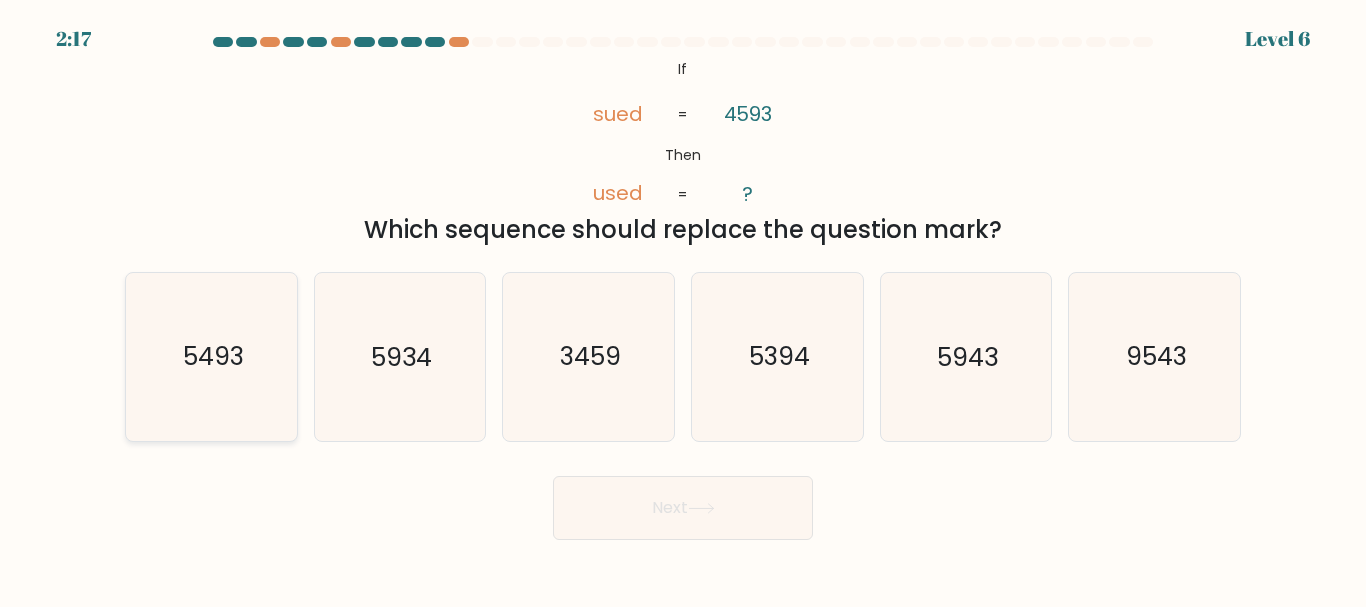 click on "5493" 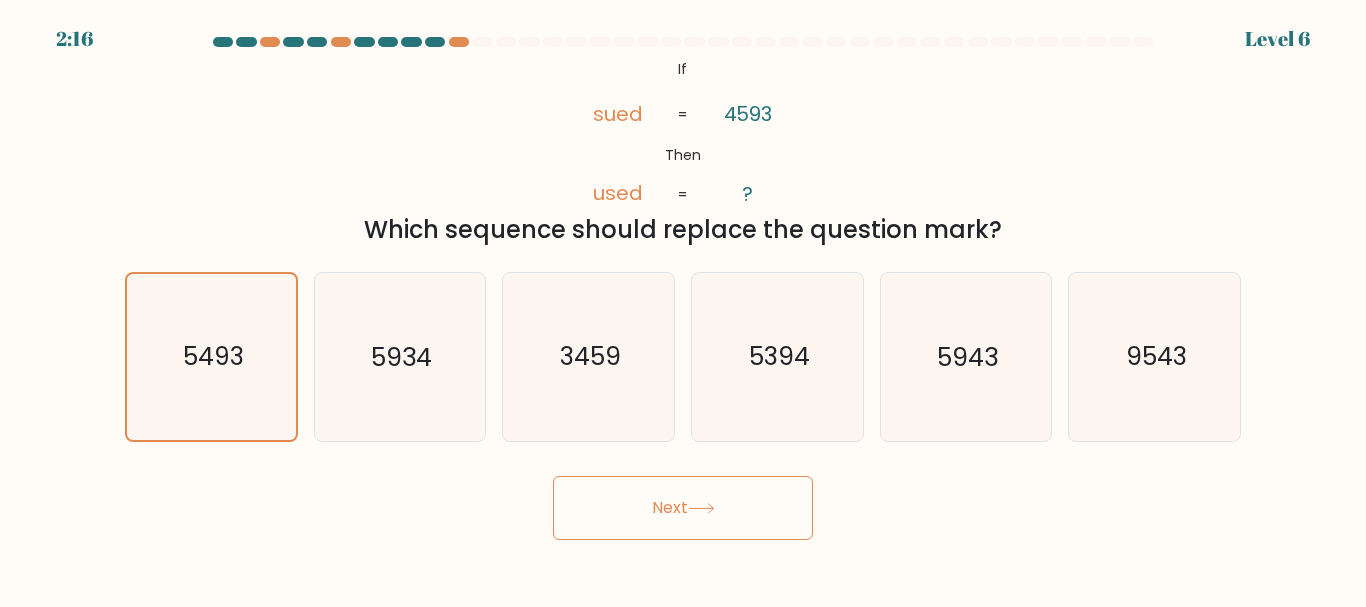 click on "Next" at bounding box center [683, 508] 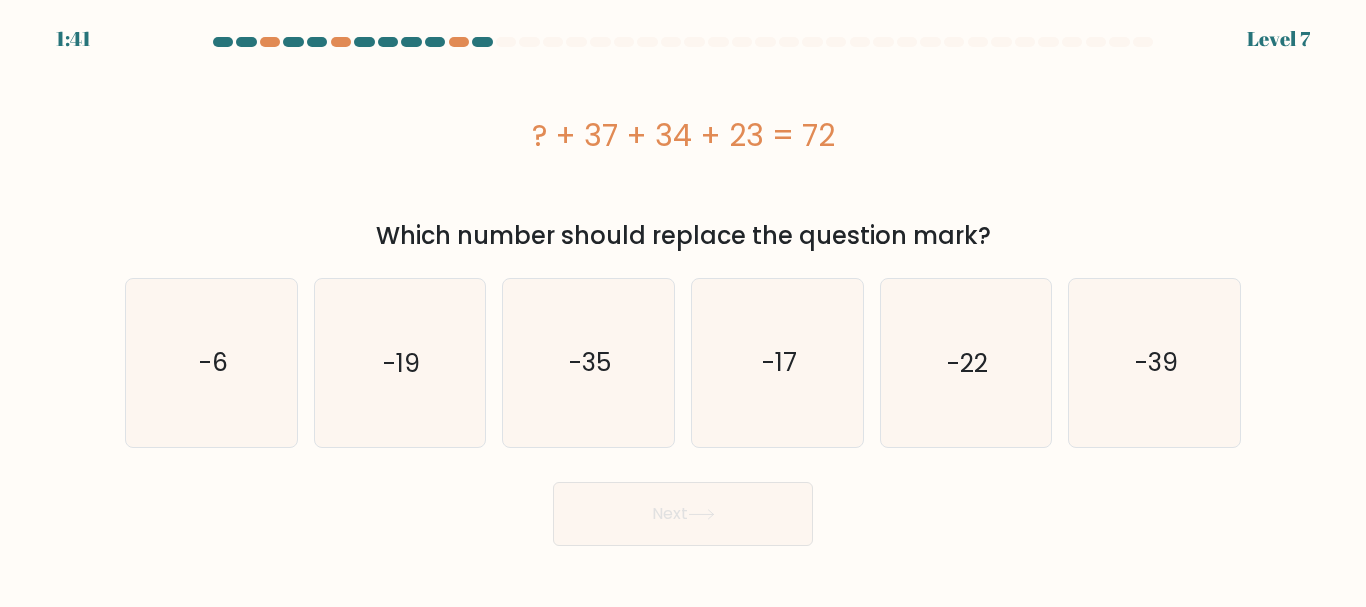 click on "1:41
Level 7
a." at bounding box center [683, 303] 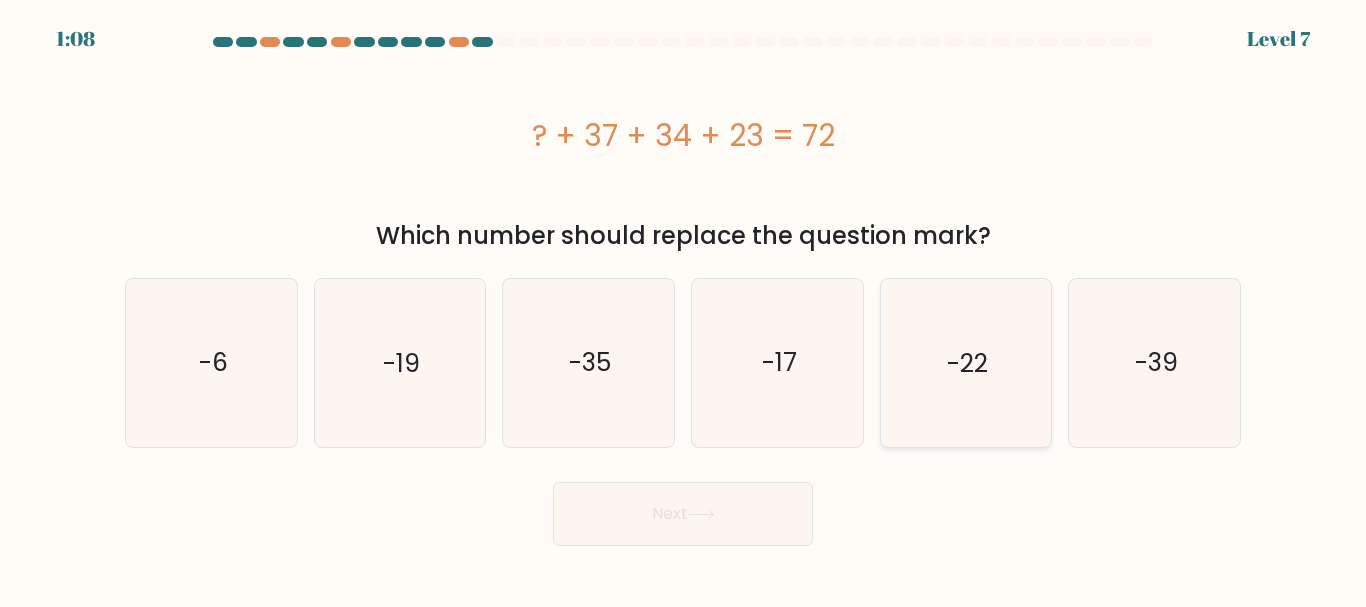 click on "-22" 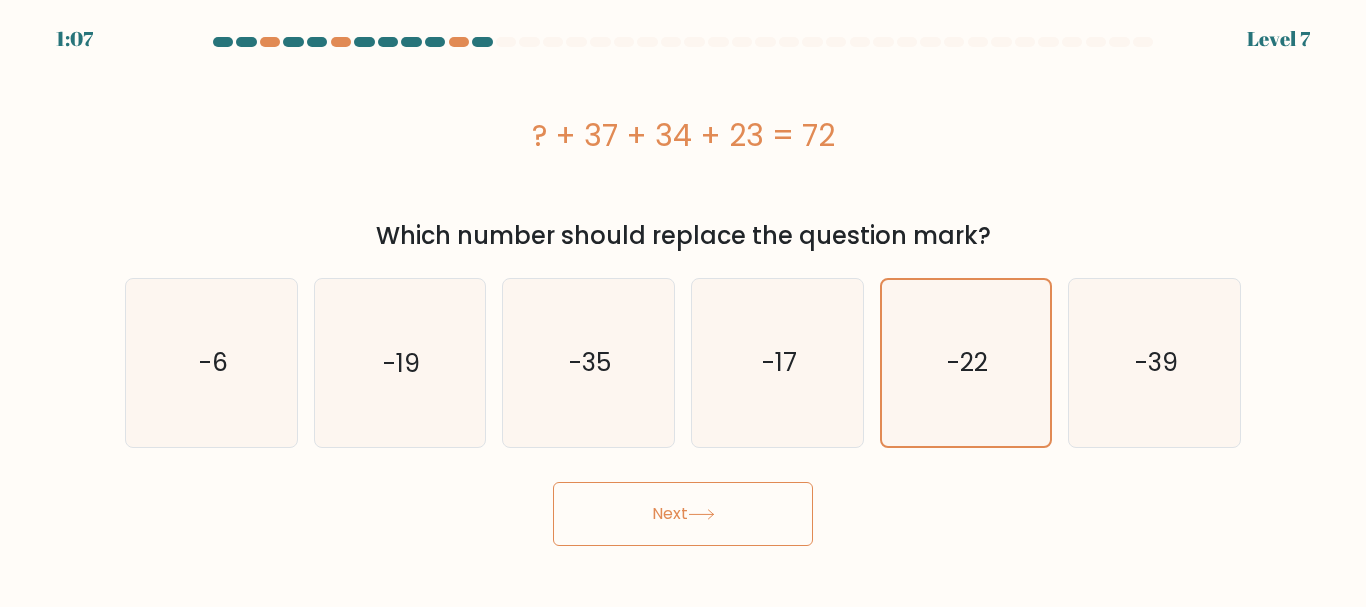 click on "Next" at bounding box center [683, 514] 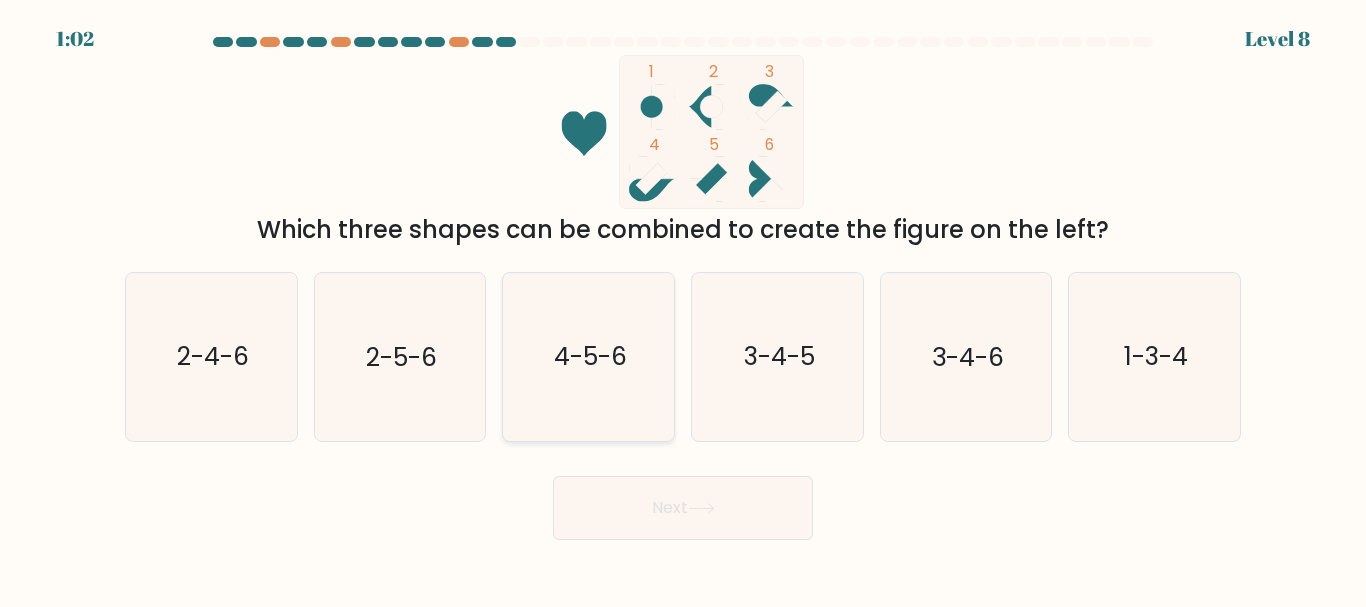 click on "4-5-6" 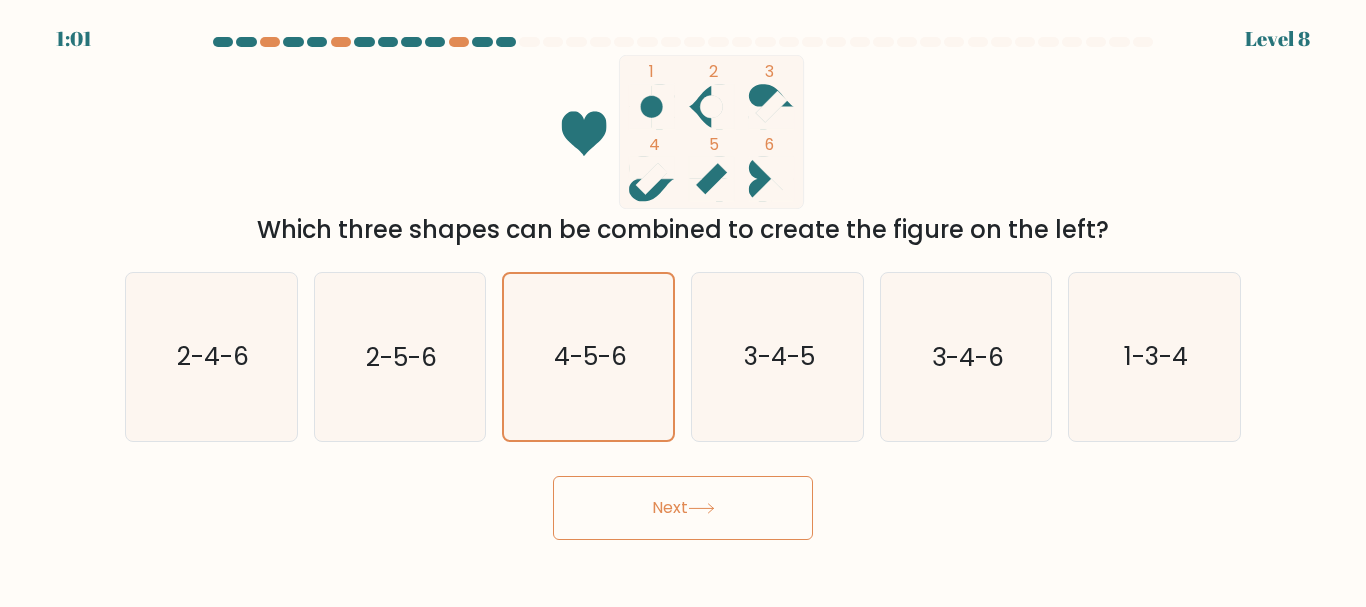 click on "Next" at bounding box center (683, 508) 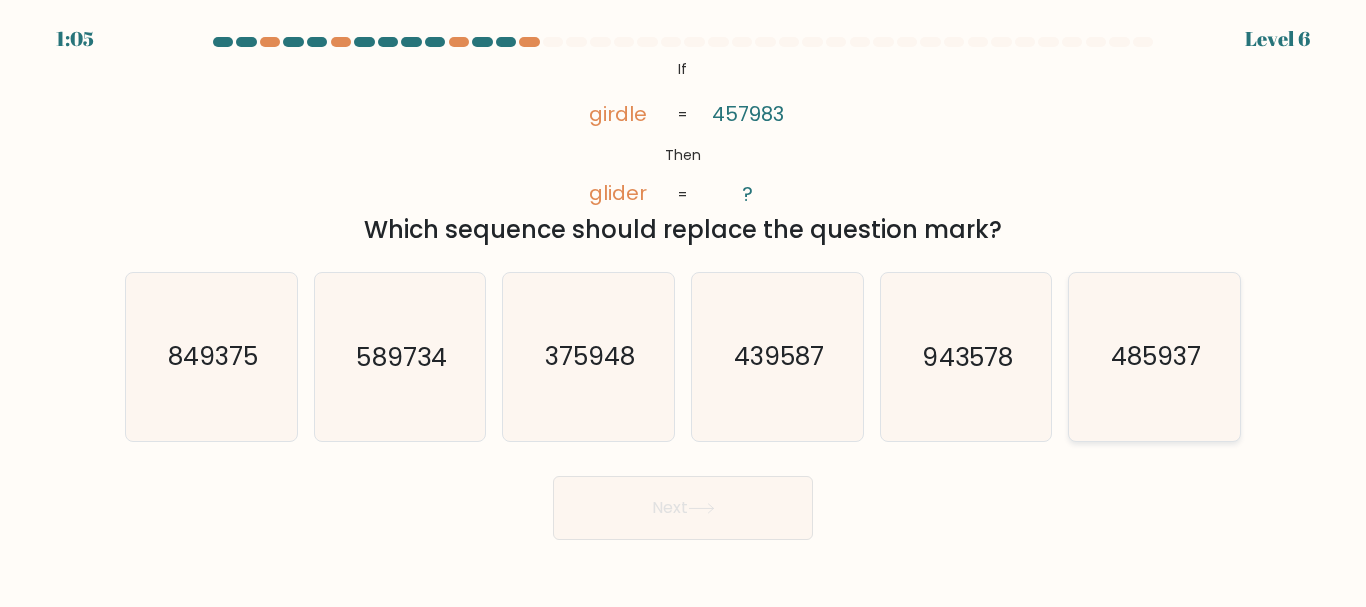 click on "485937" 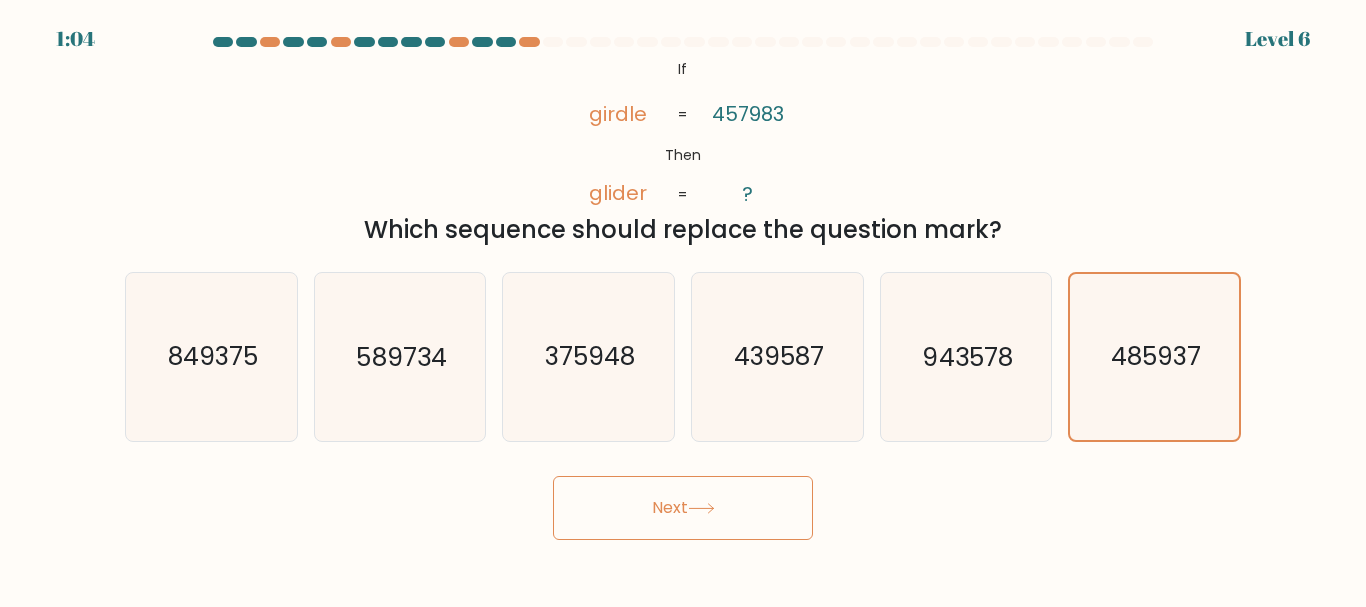 click on "Next" at bounding box center [683, 508] 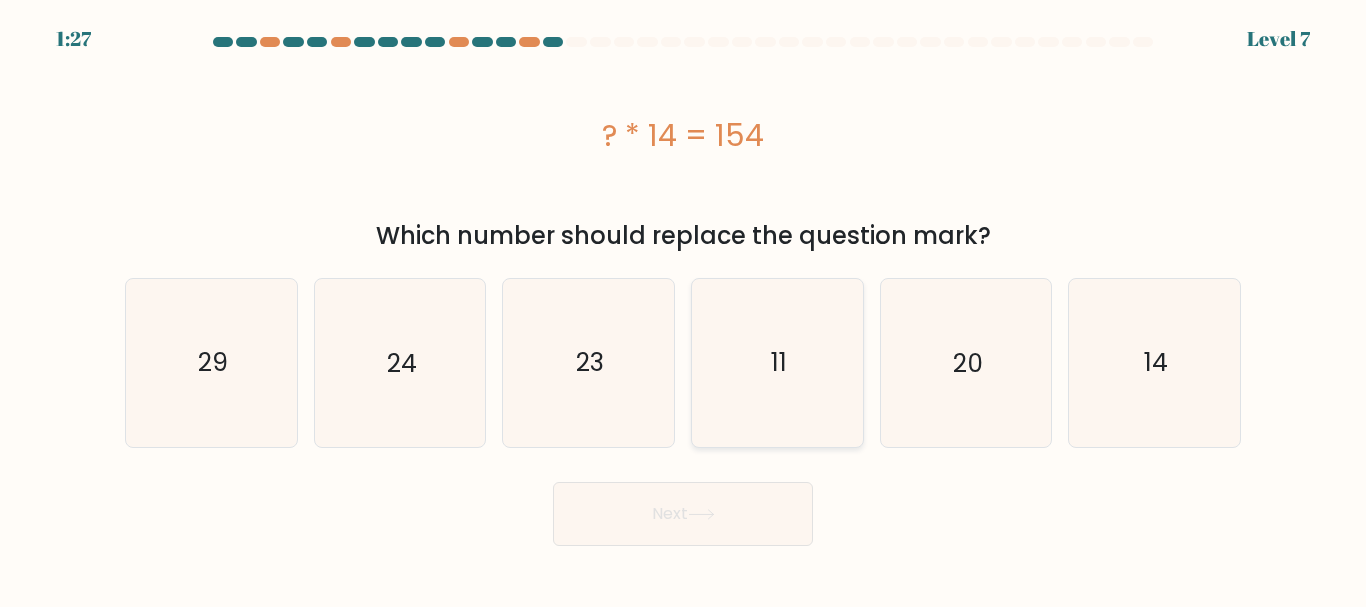 click on "11" 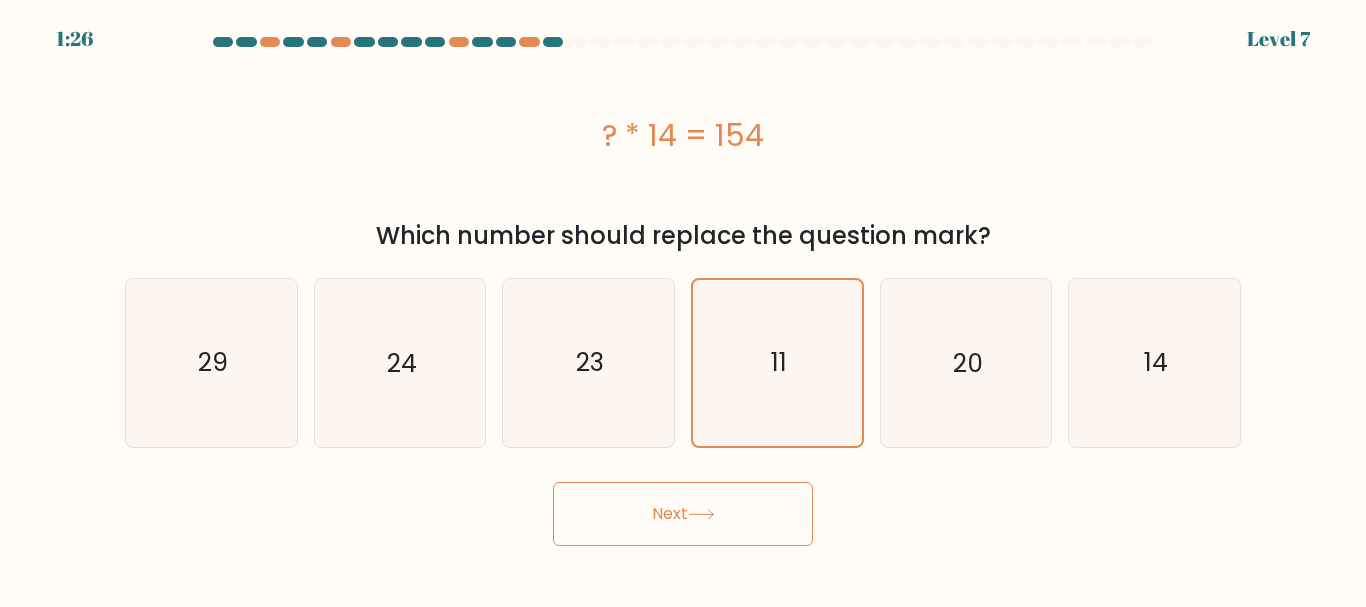 click on "Next" at bounding box center [683, 514] 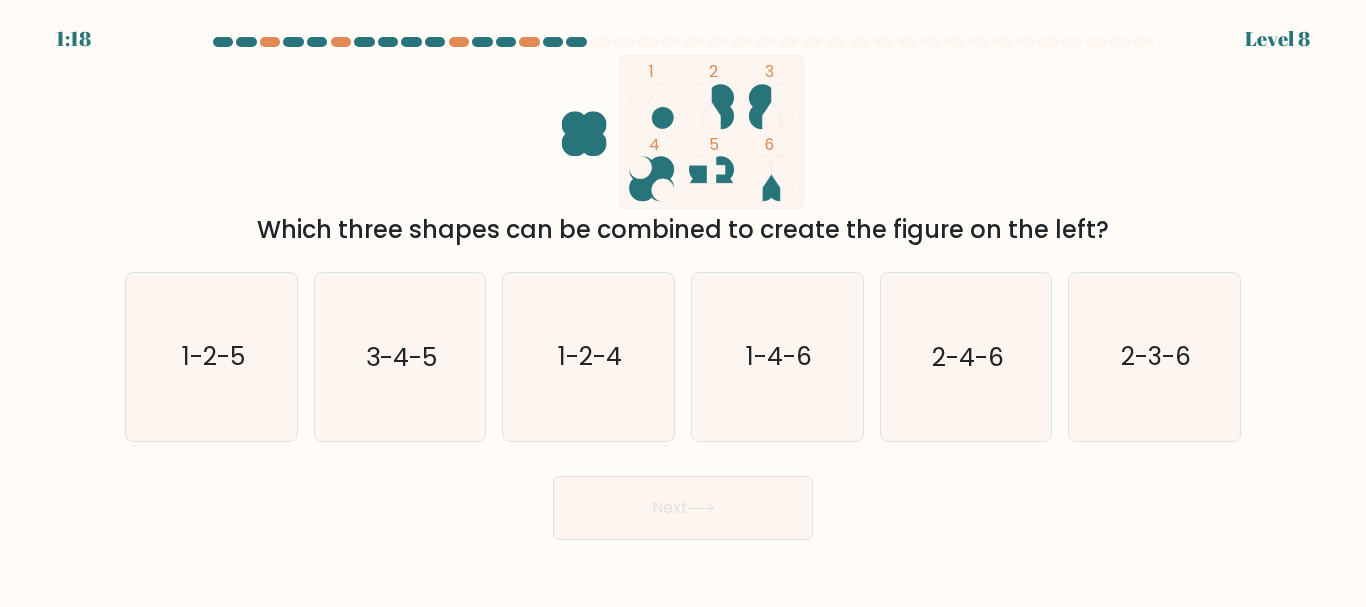 click 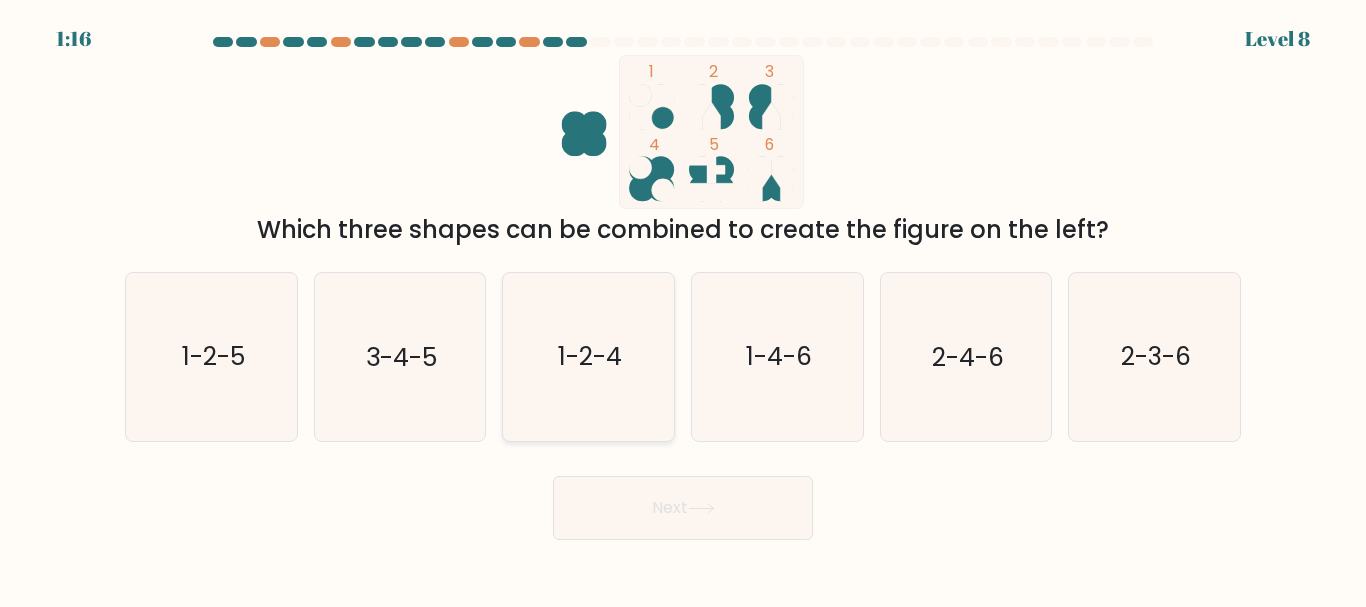 click on "1-2-4" 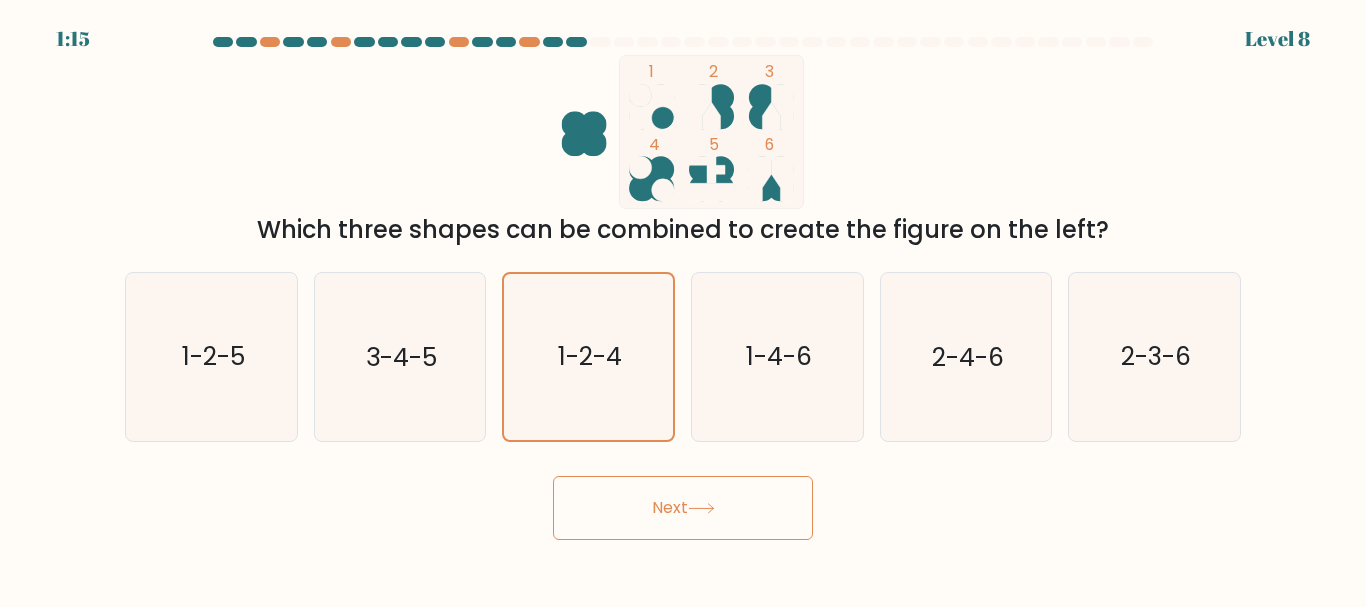 click on "Next" at bounding box center (683, 508) 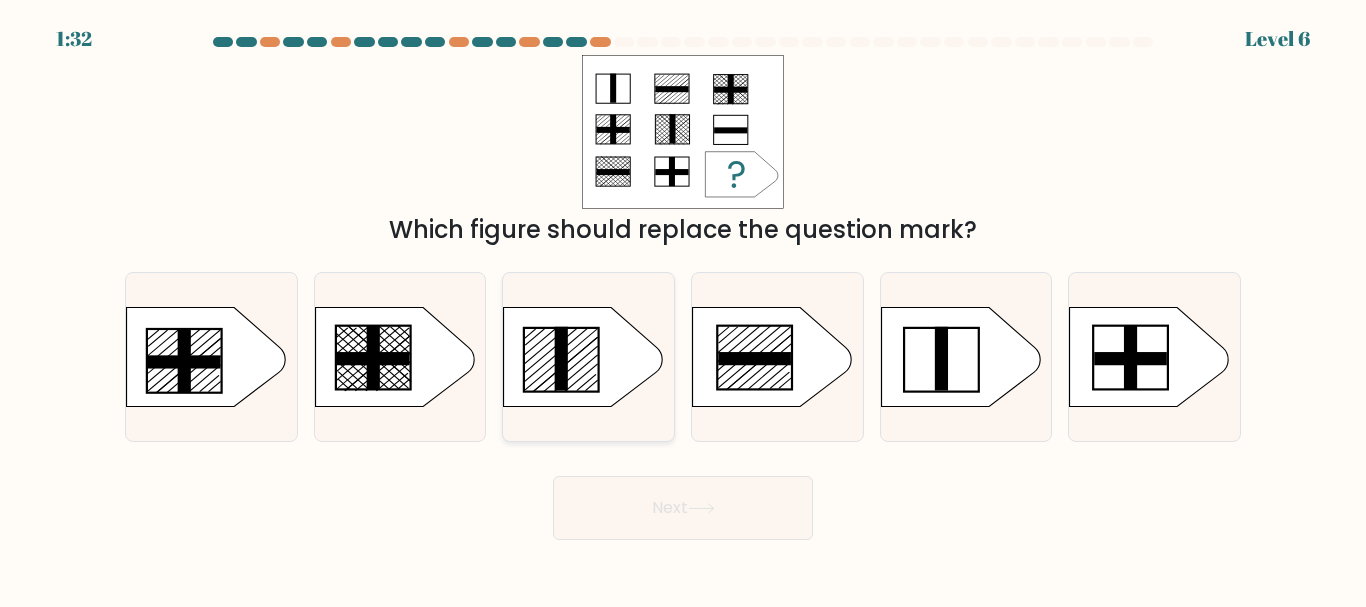click 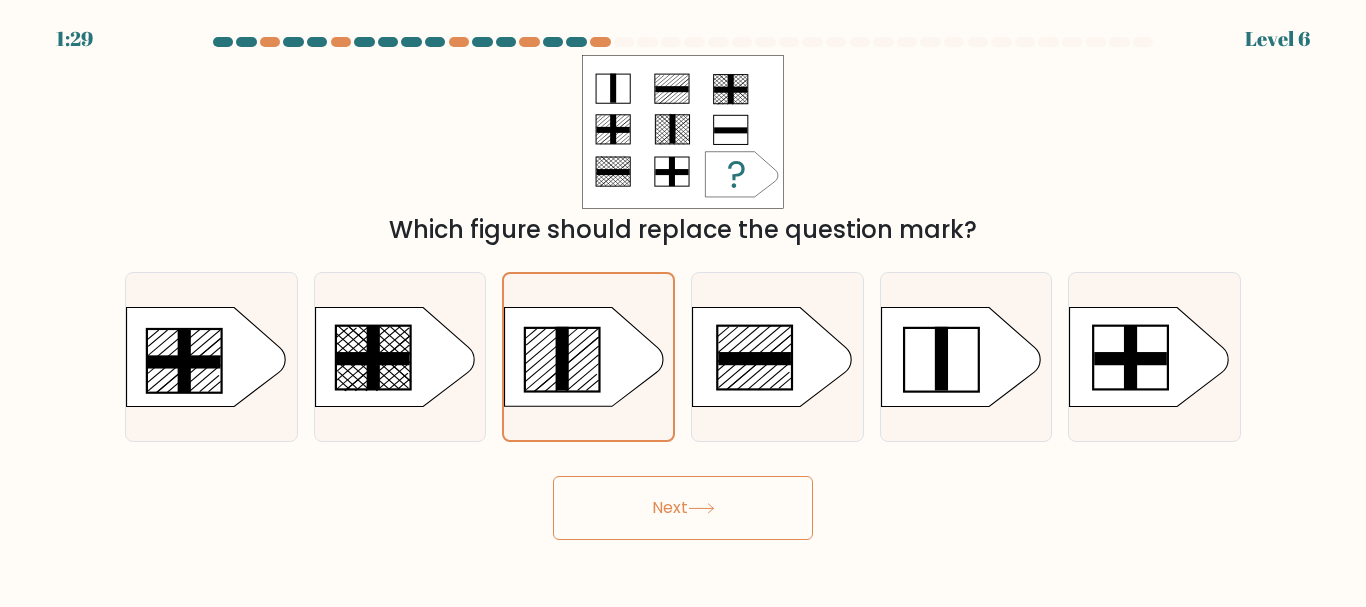 click on "Next" at bounding box center (683, 508) 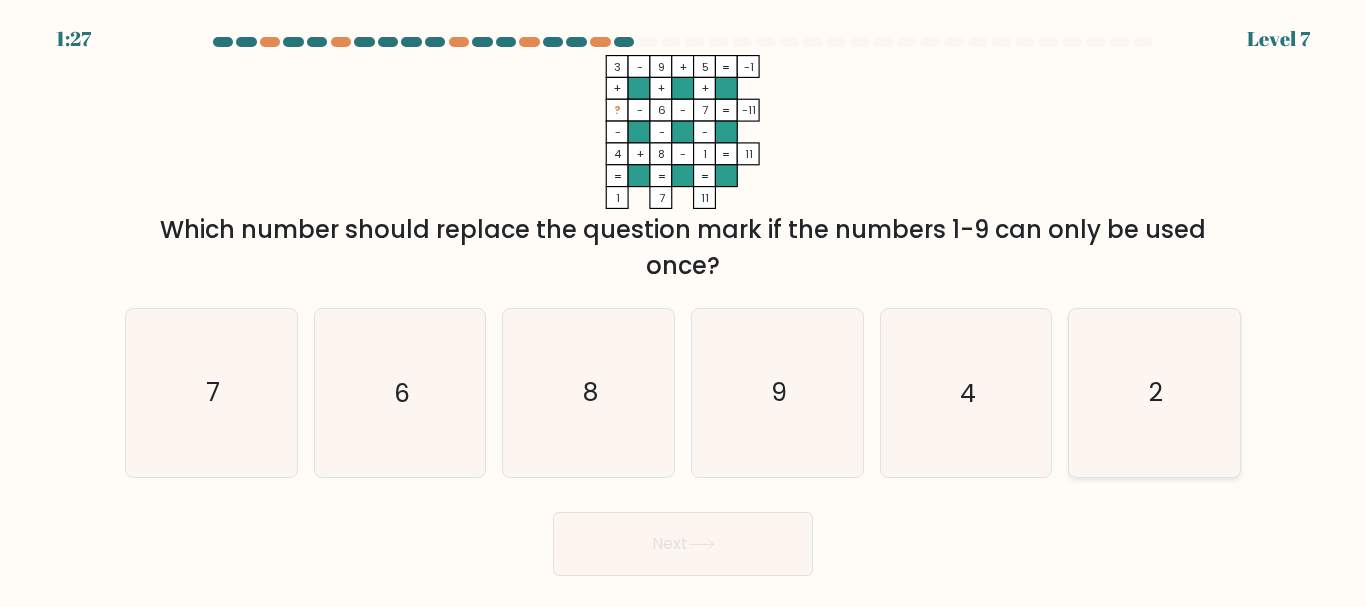click on "2" 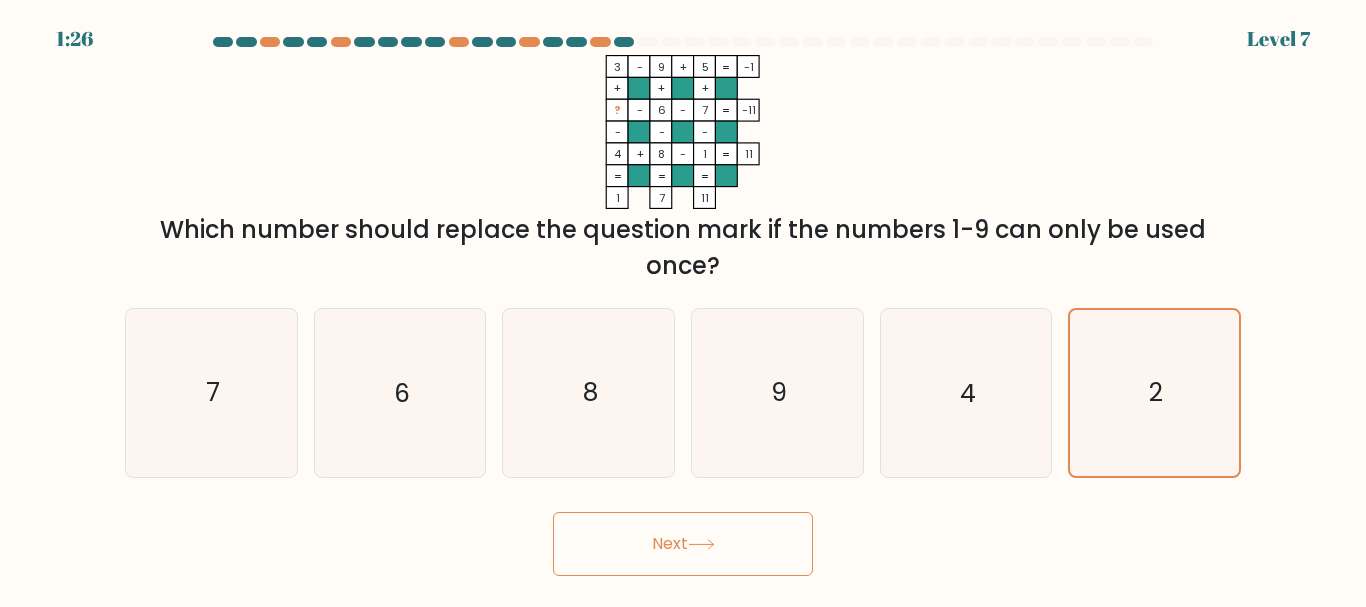 click 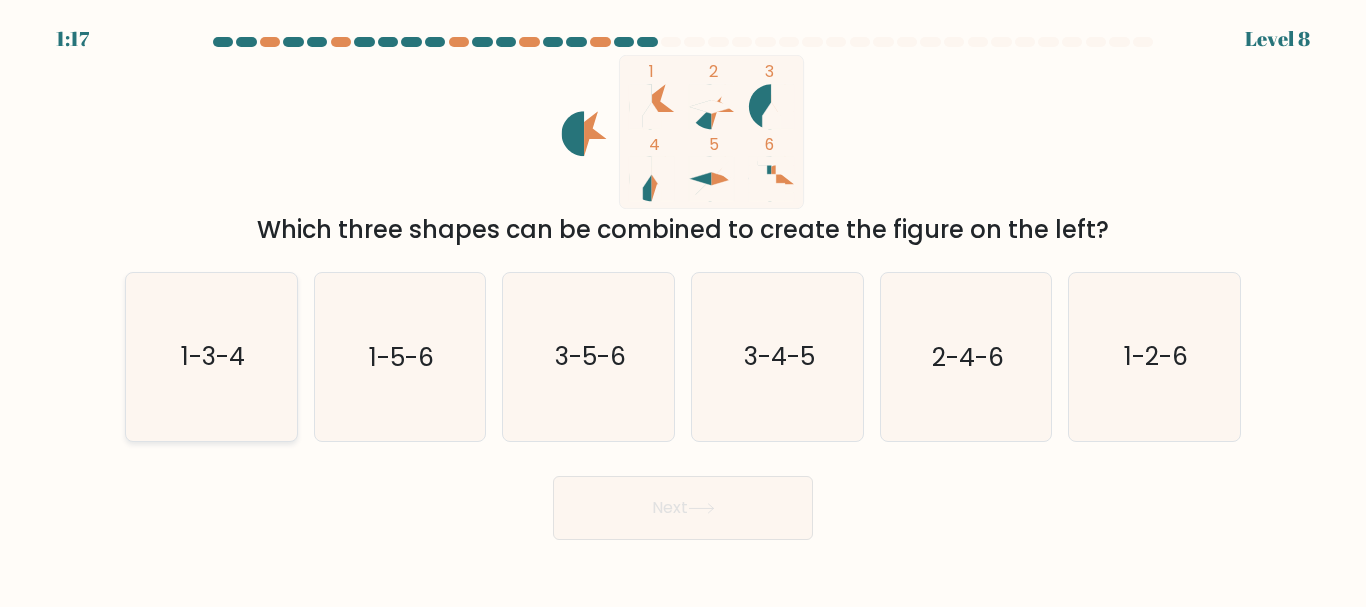 click on "1-3-4" 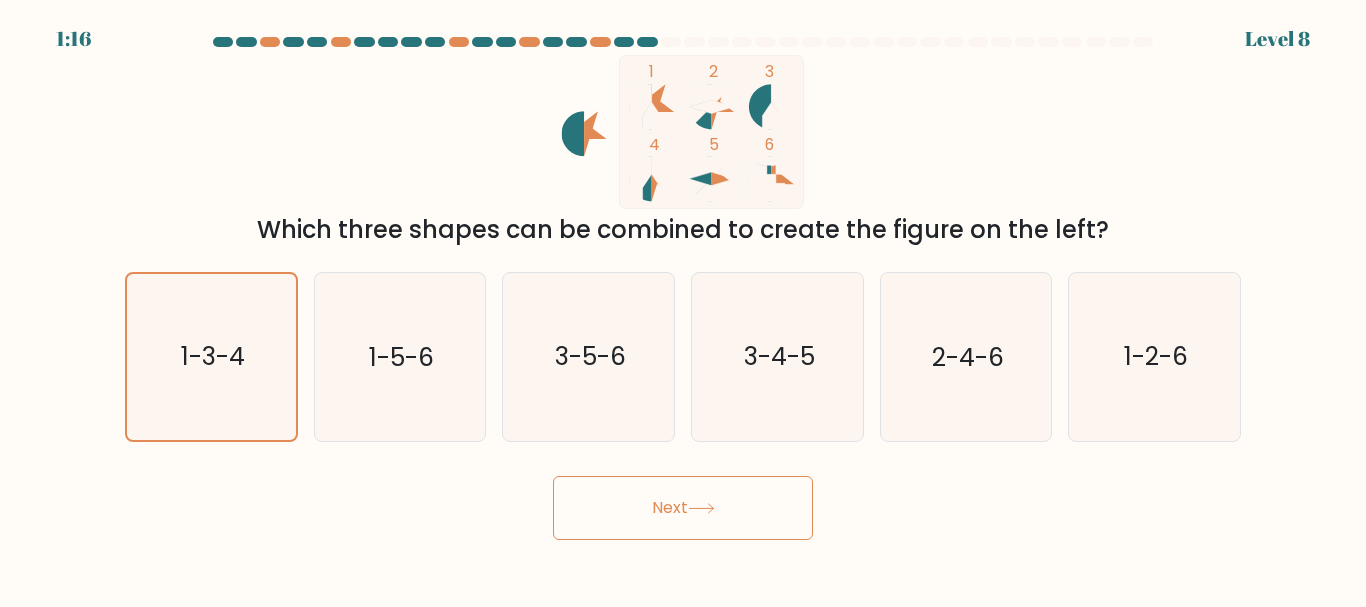 click on "Next" at bounding box center (683, 508) 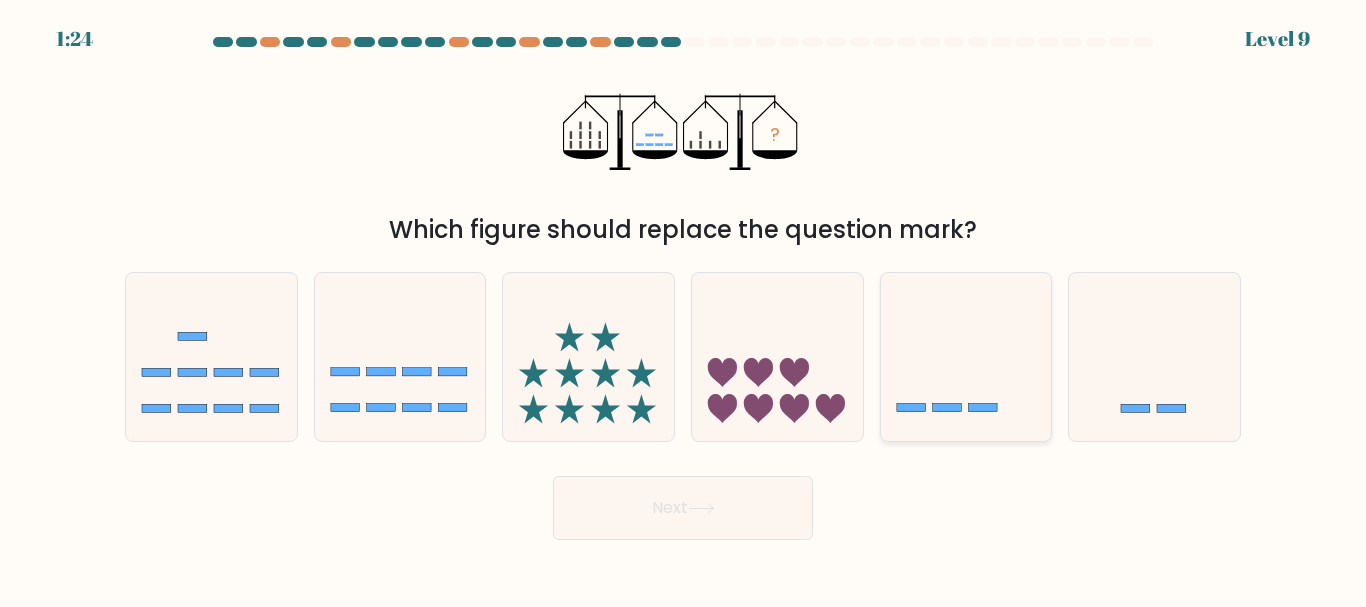 click 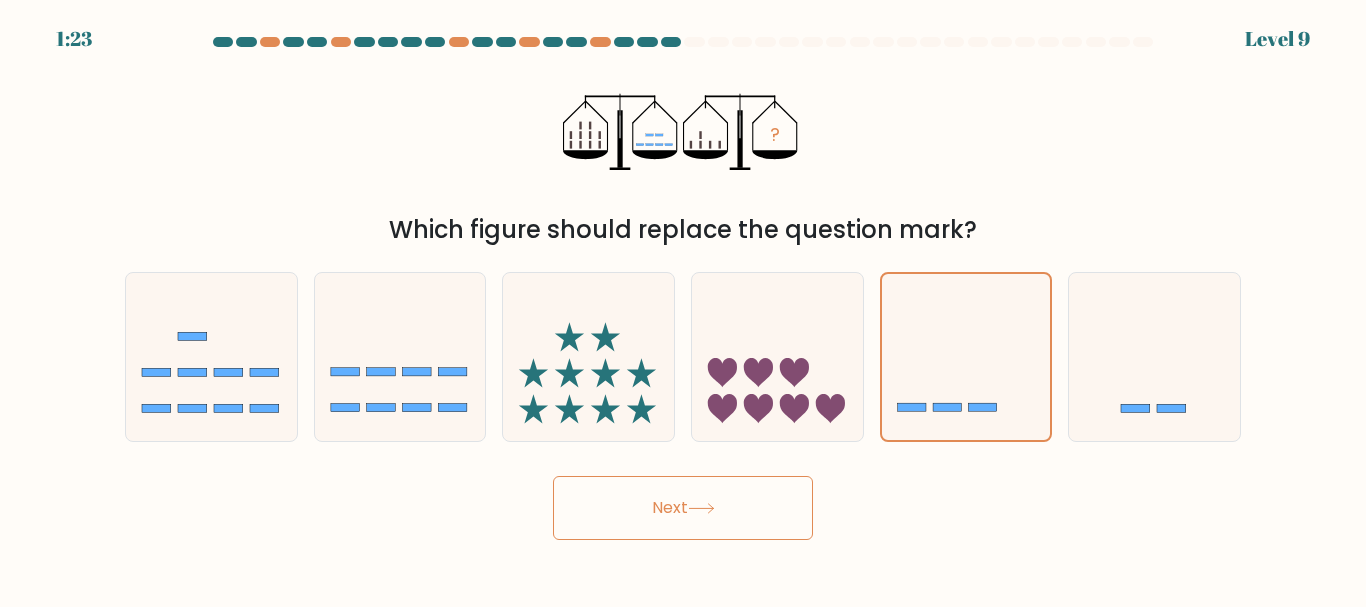 click on "Next" at bounding box center (683, 508) 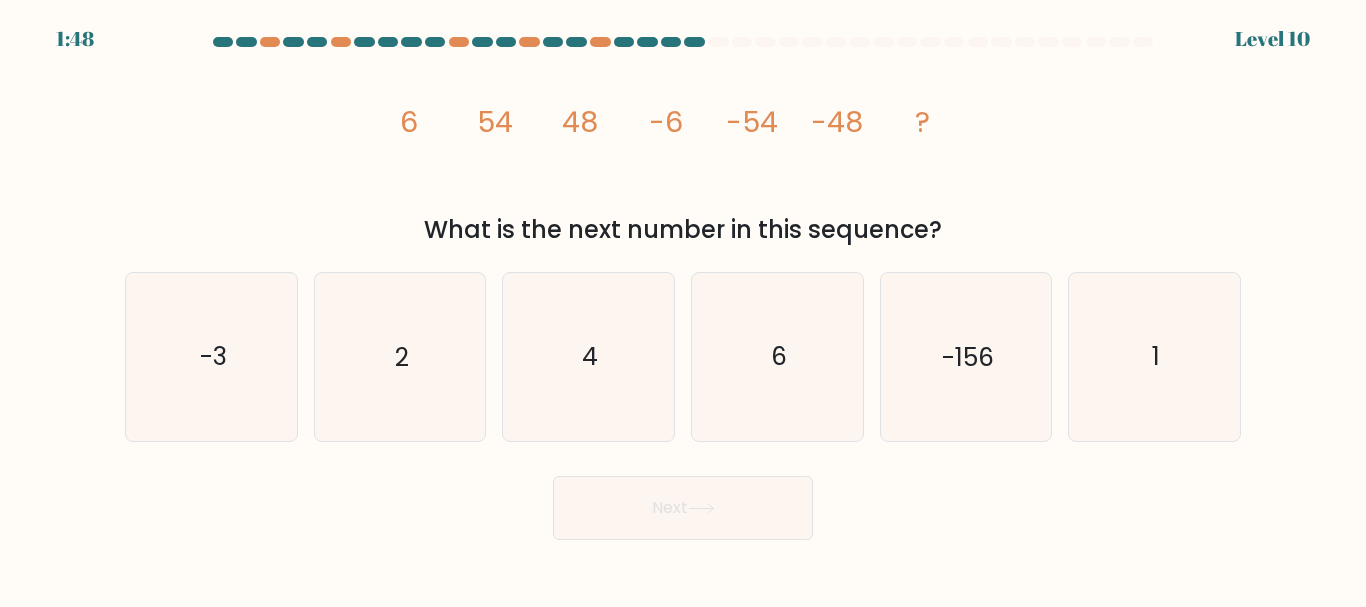 click on "image/svg+xml
6
54
48
-6
-54
-48
?" 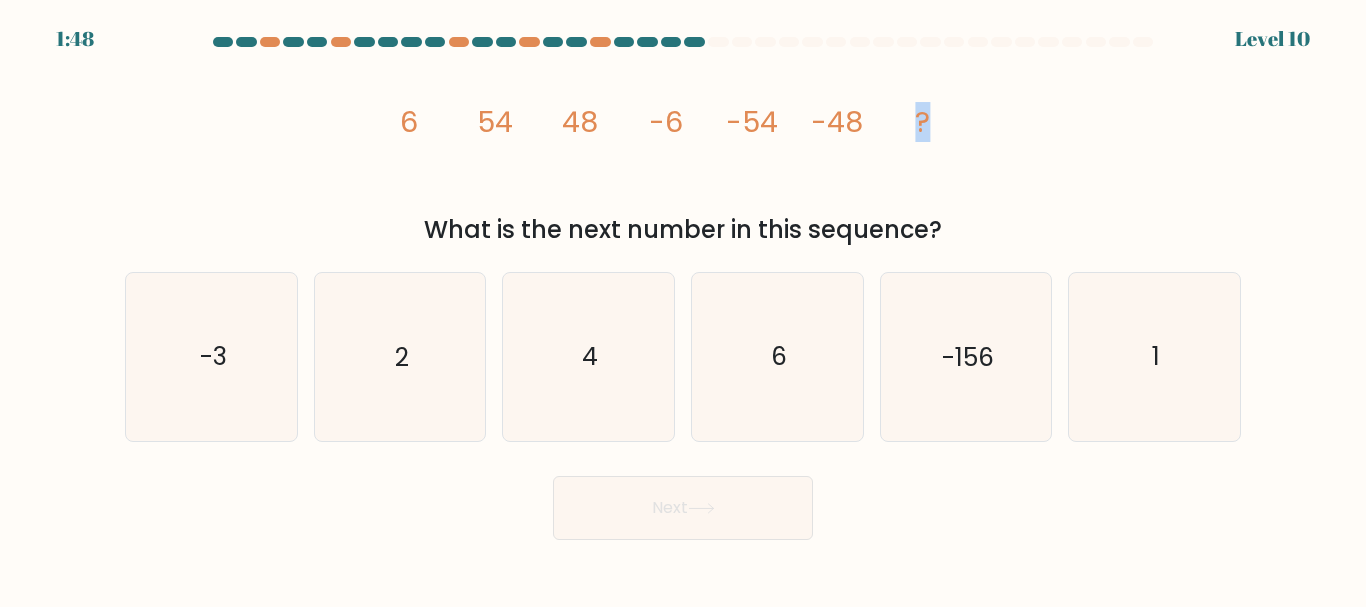click on "image/svg+xml
6
54
48
-6
-54
-48
?" 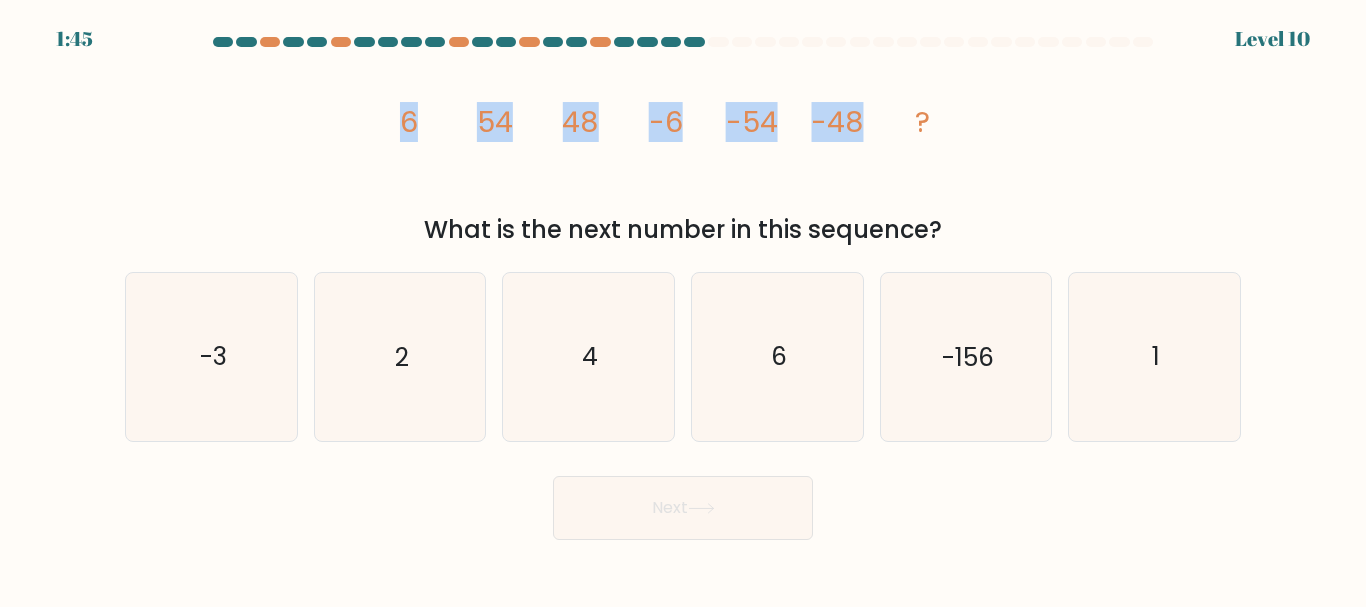 drag, startPoint x: 860, startPoint y: 124, endPoint x: 406, endPoint y: 122, distance: 454.0044 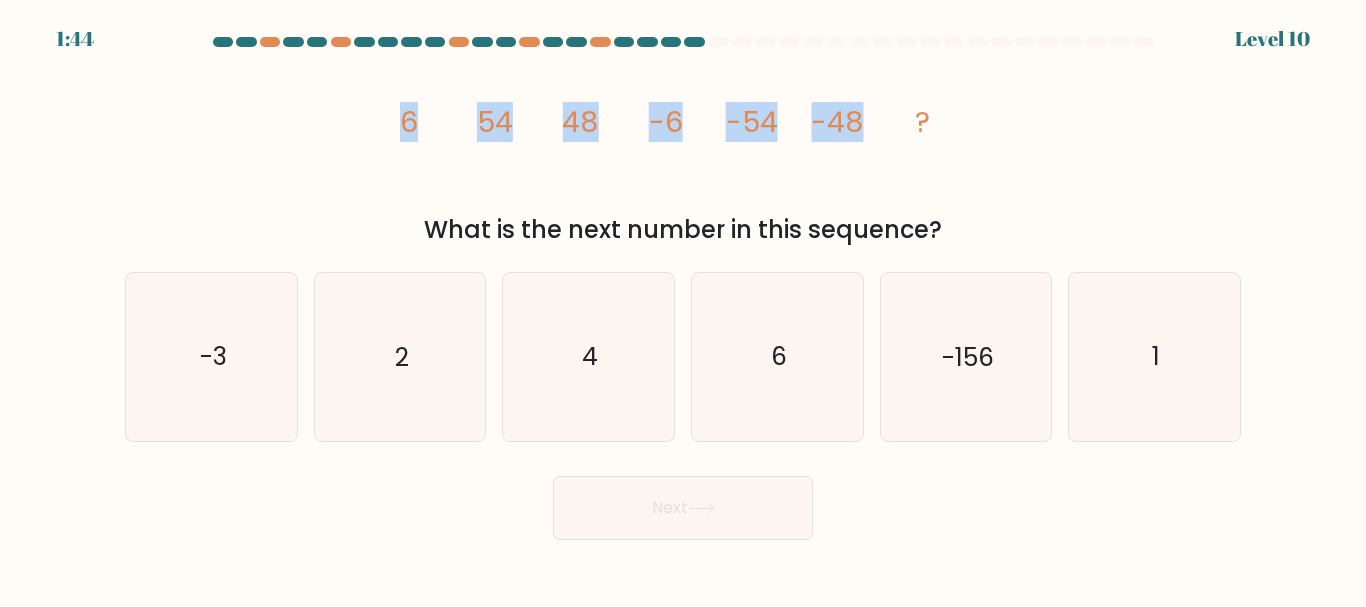 copy on "6
54
48
-6
-54
-48" 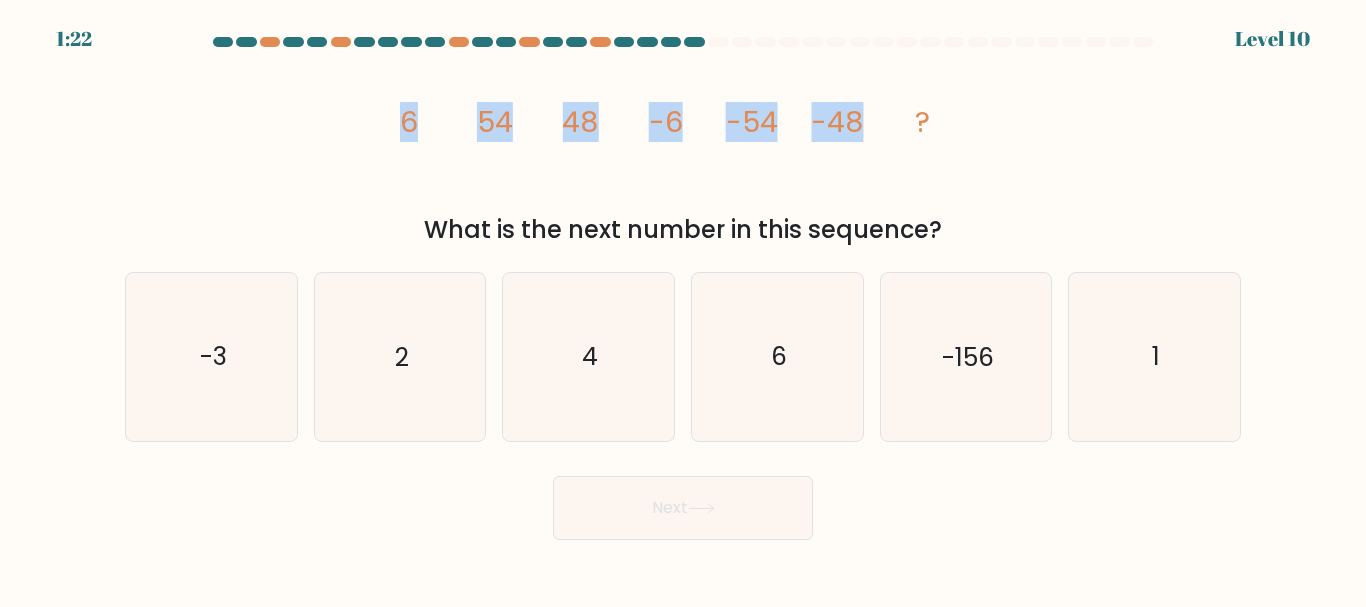 drag, startPoint x: 956, startPoint y: 227, endPoint x: 403, endPoint y: 122, distance: 562.88007 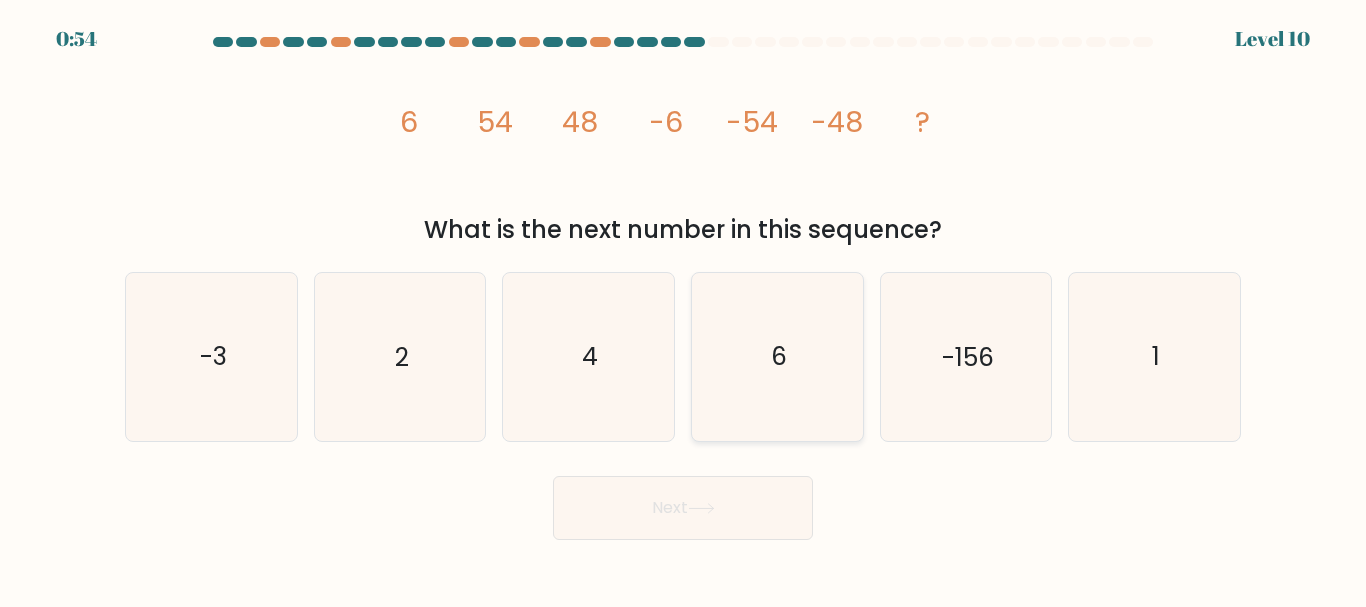 click on "6" 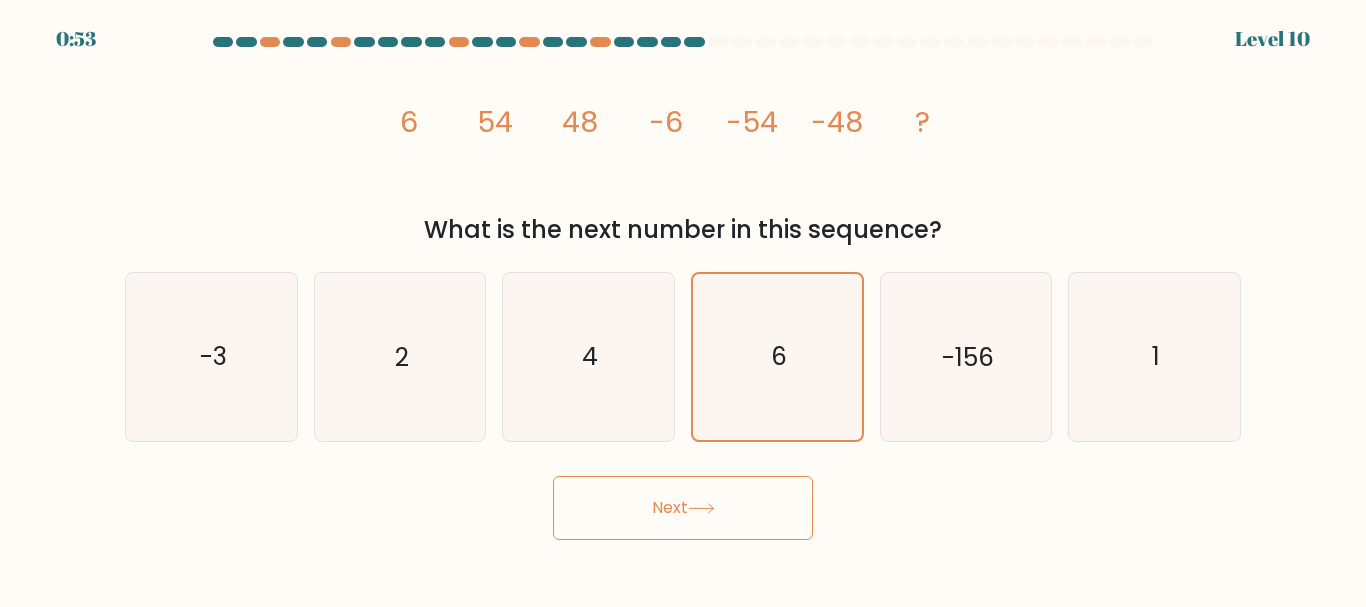 click on "Next" at bounding box center (683, 508) 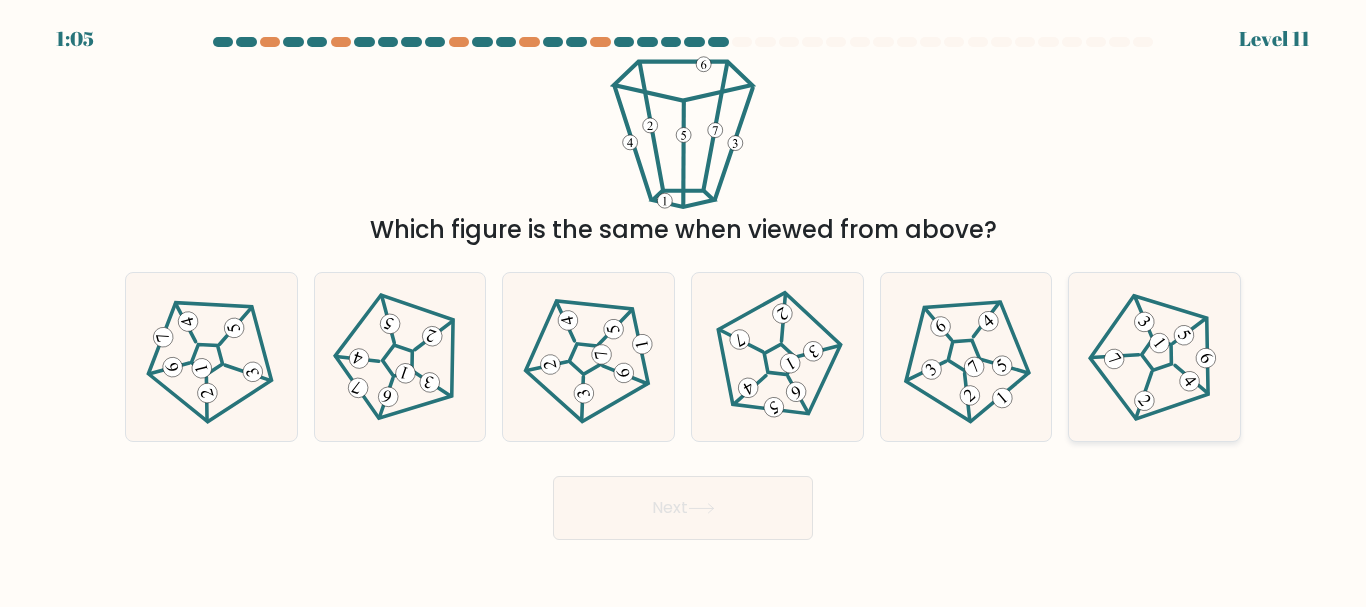 click 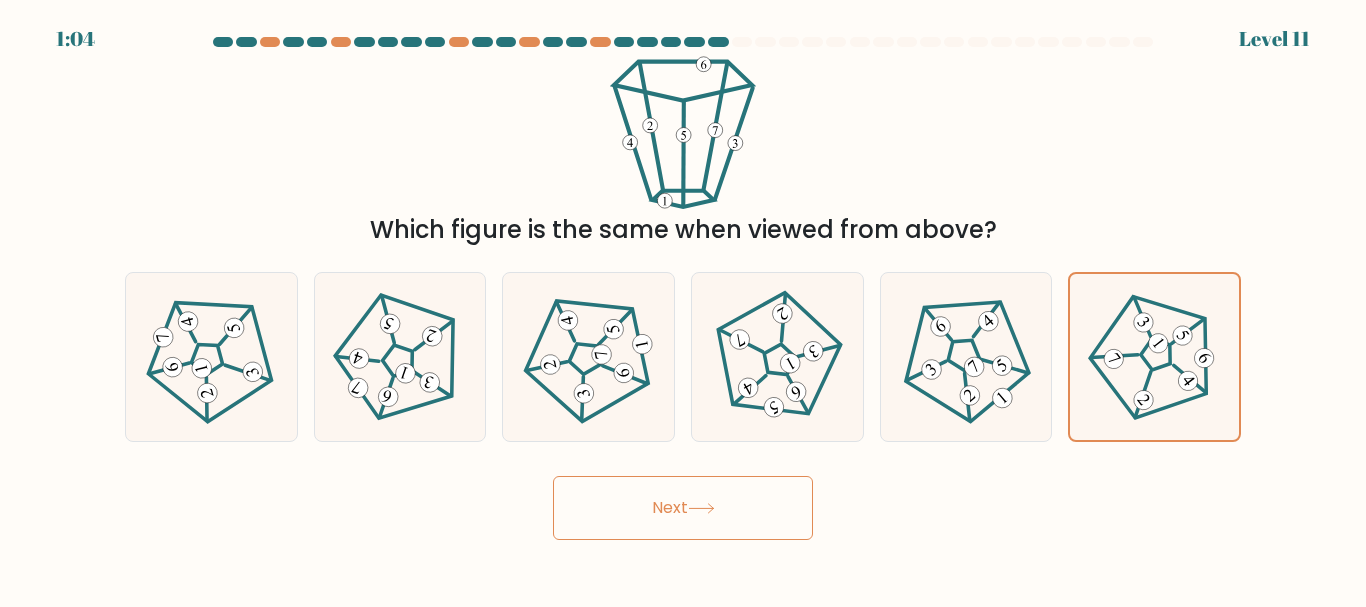 click on "Next" at bounding box center (683, 508) 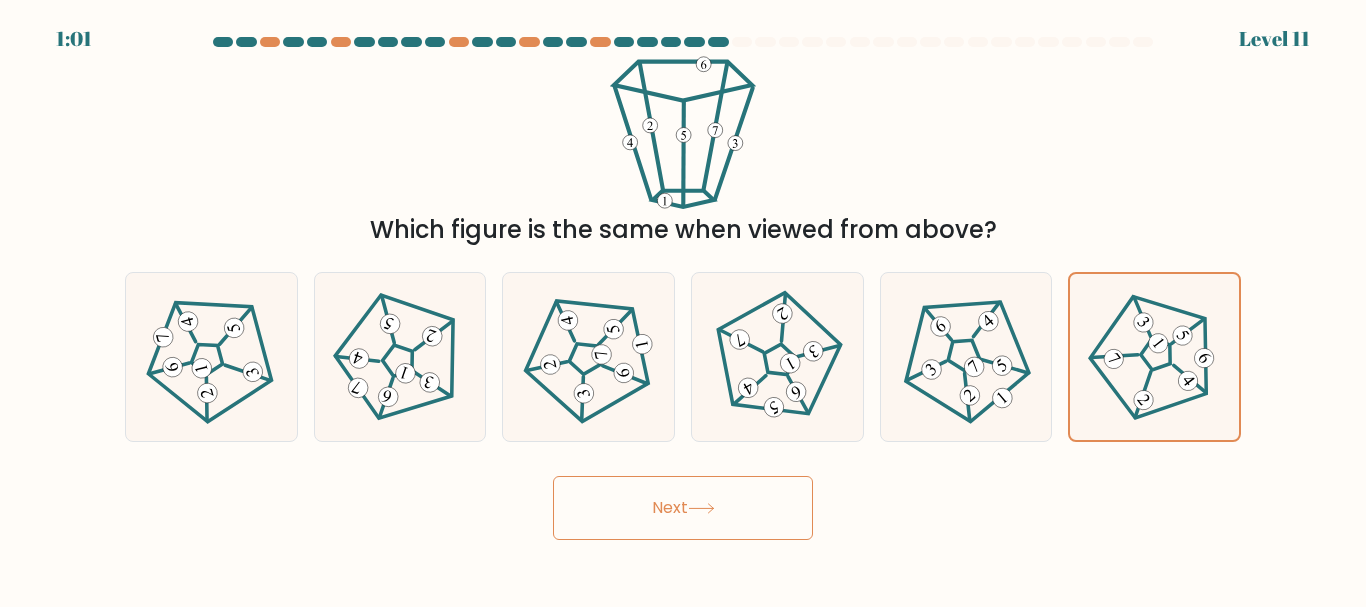 click on "Next" at bounding box center (683, 508) 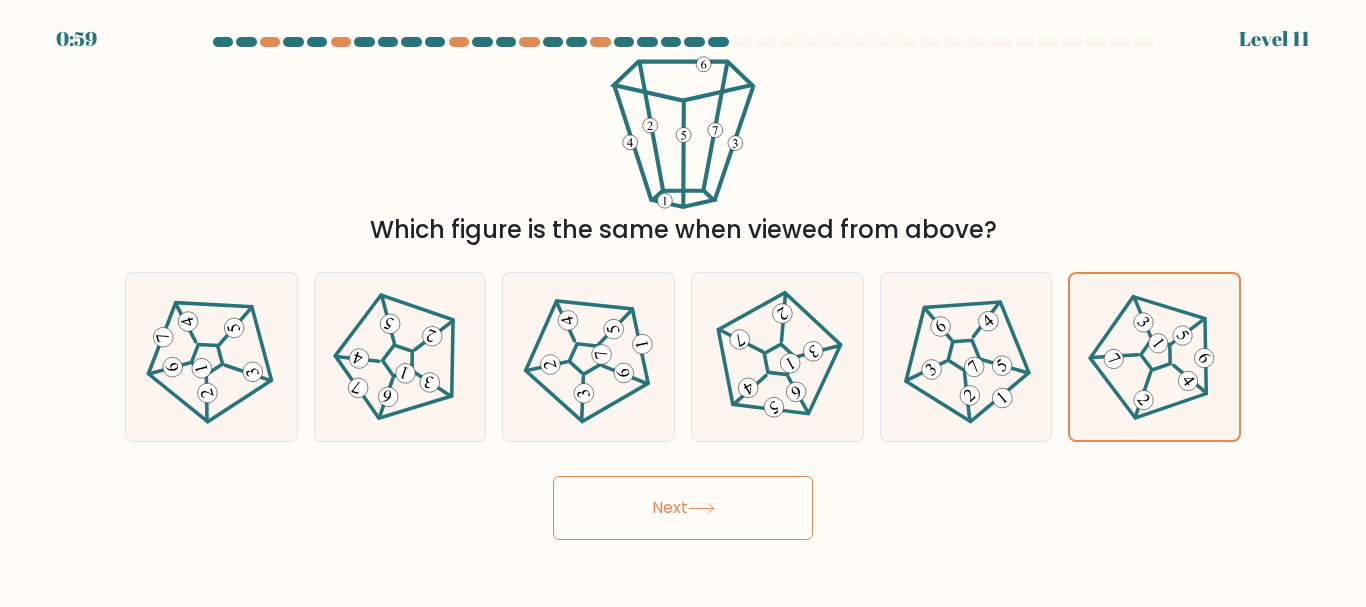 click on "Next" at bounding box center [683, 508] 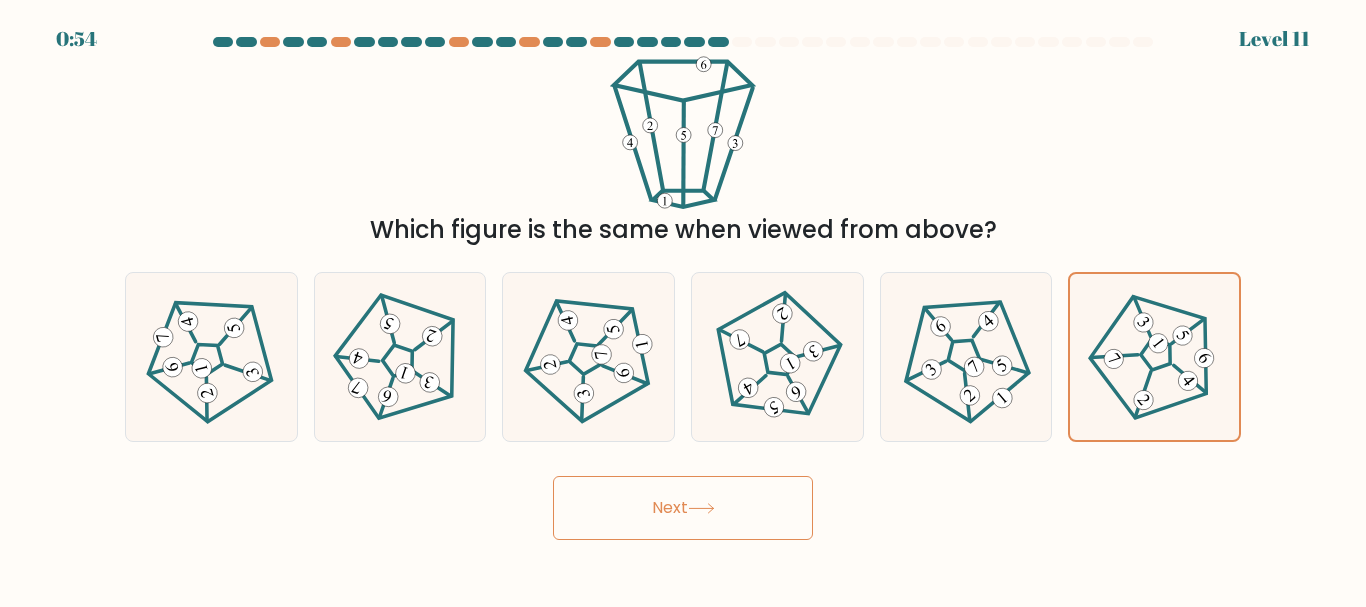 click on "Next" at bounding box center (683, 508) 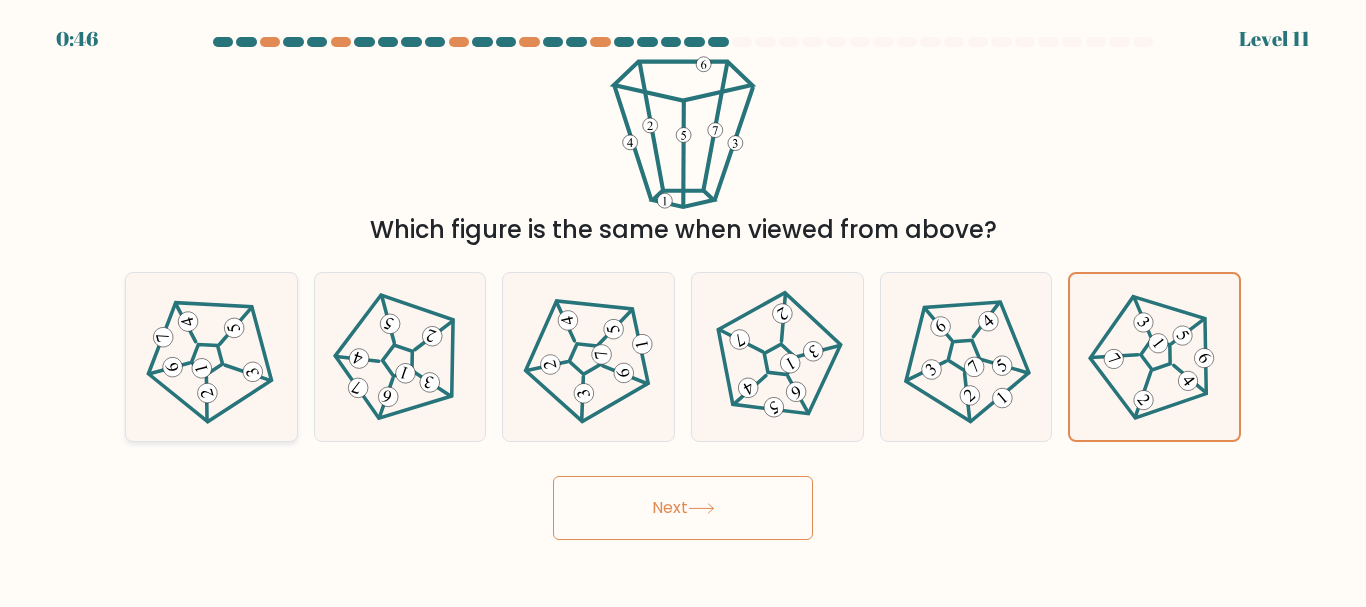 click 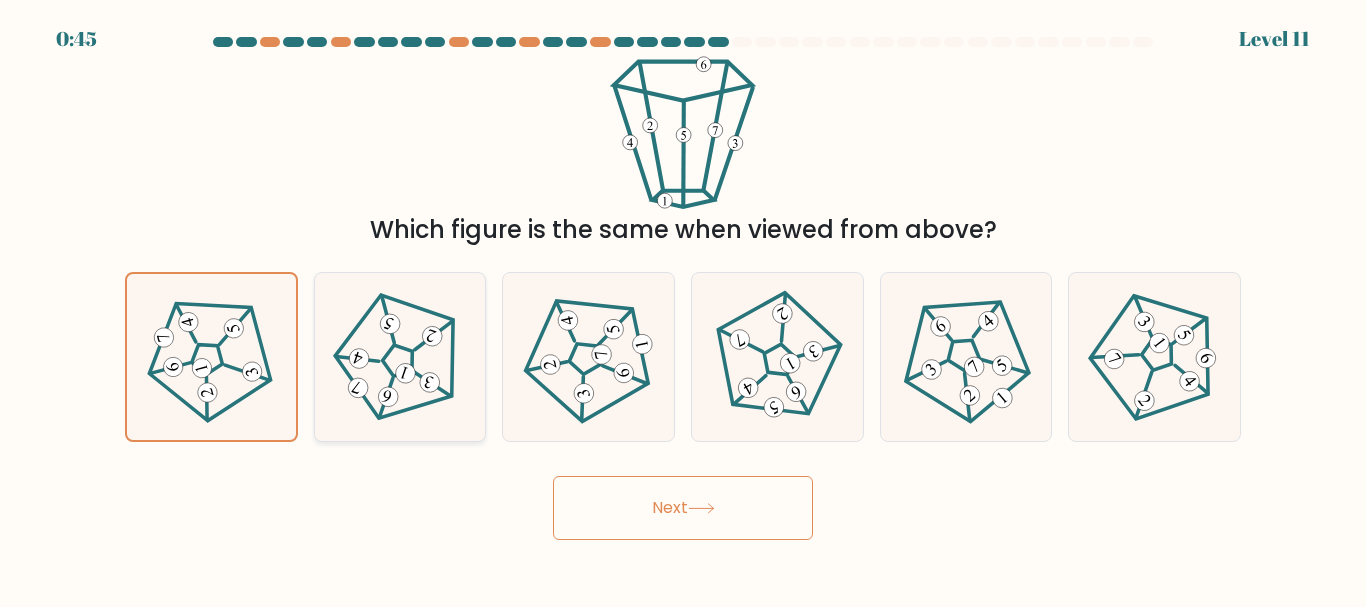 click 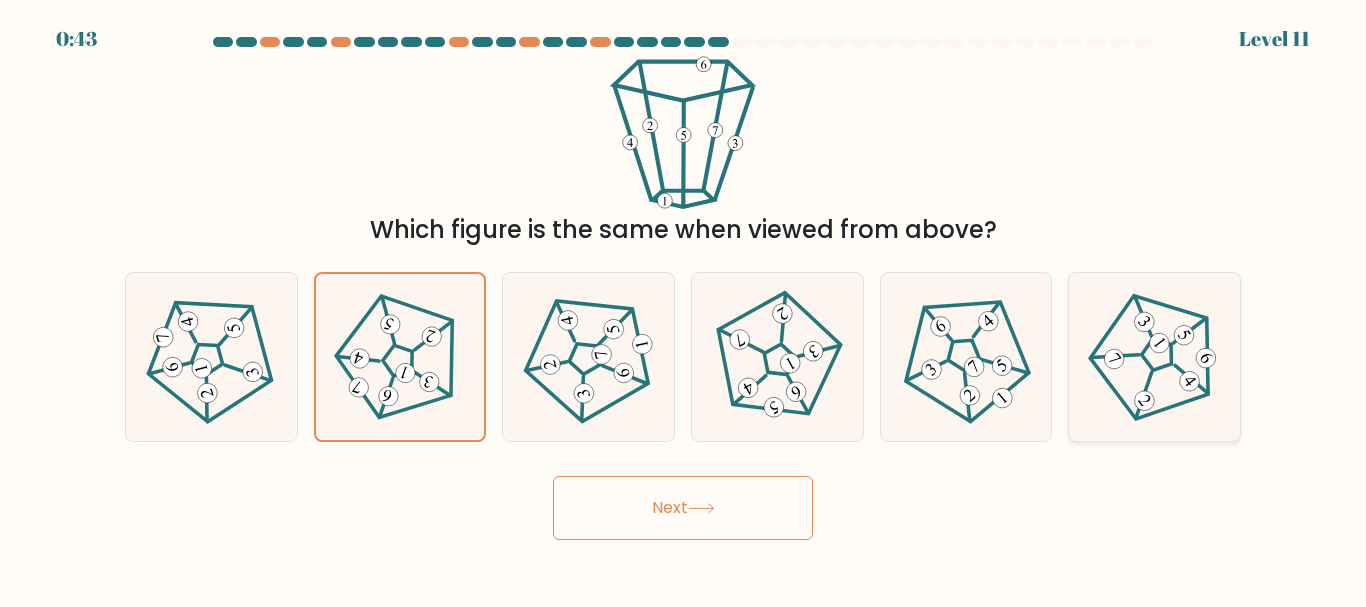 click 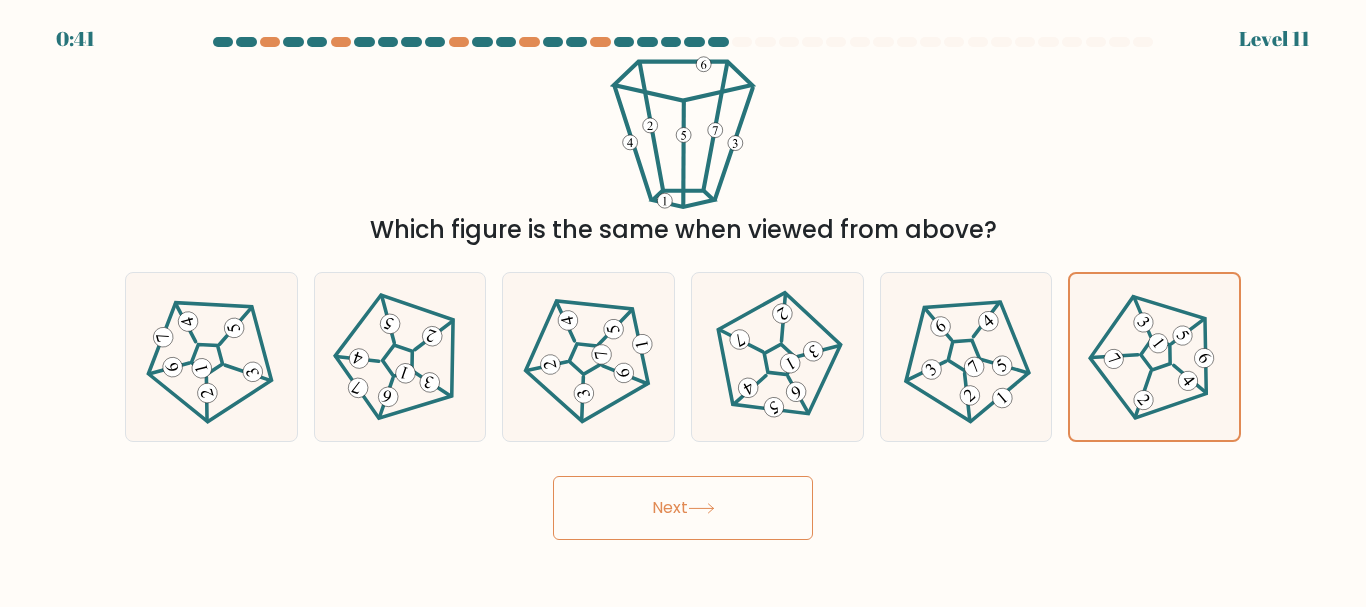 click on "Next" at bounding box center (683, 508) 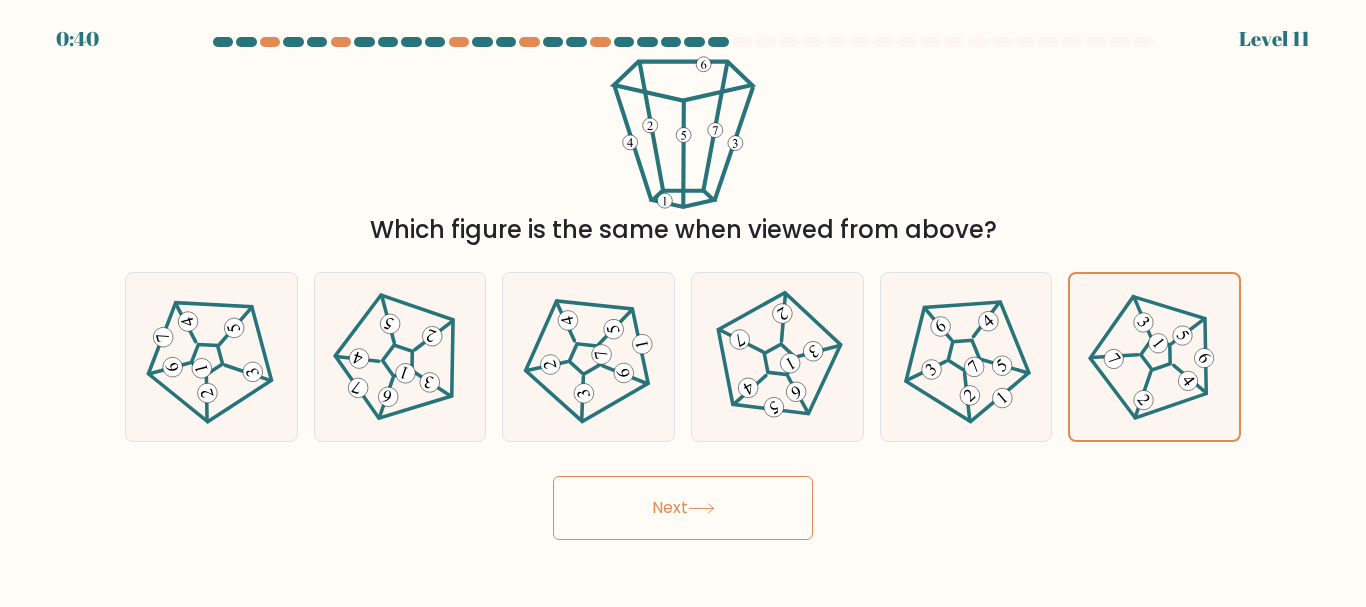 click on "Next" at bounding box center [683, 508] 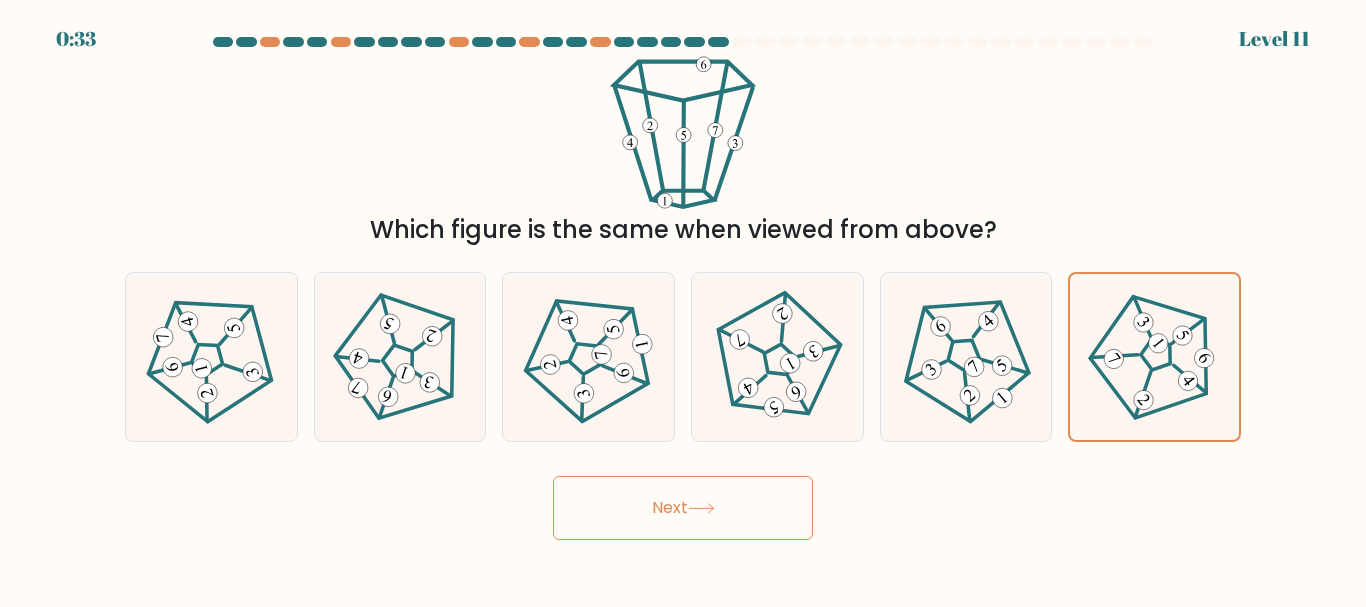 click on "Next" at bounding box center (683, 508) 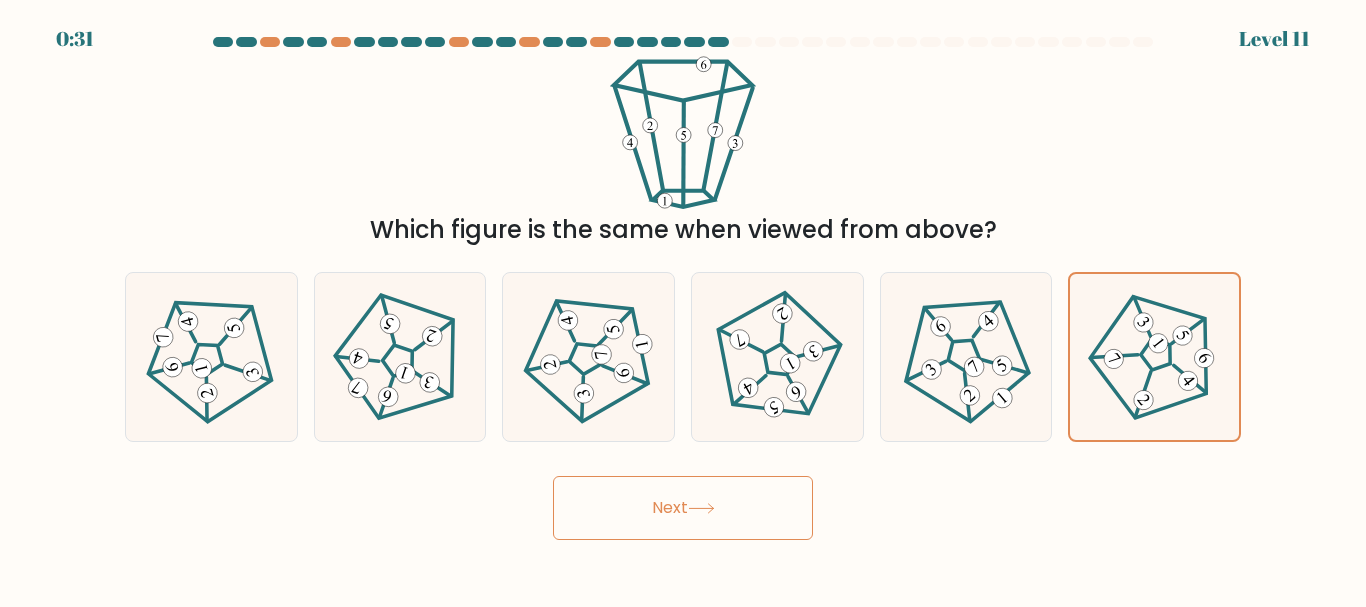 click on "Next" at bounding box center [683, 508] 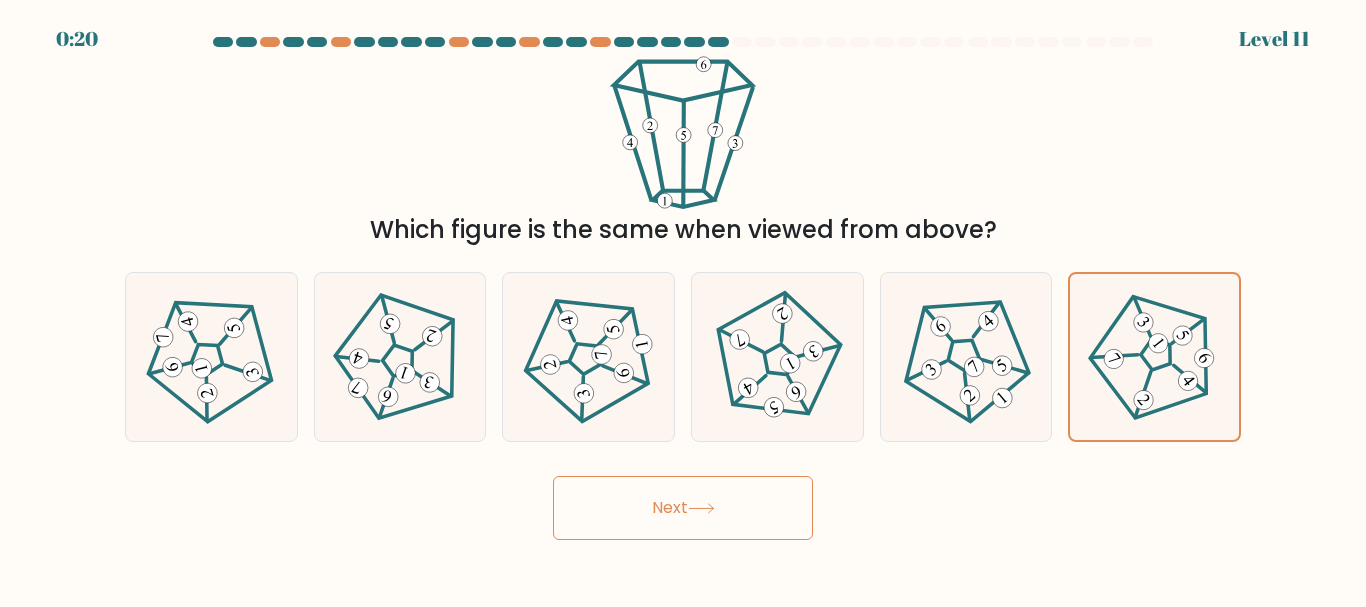 click on "Next" at bounding box center [683, 508] 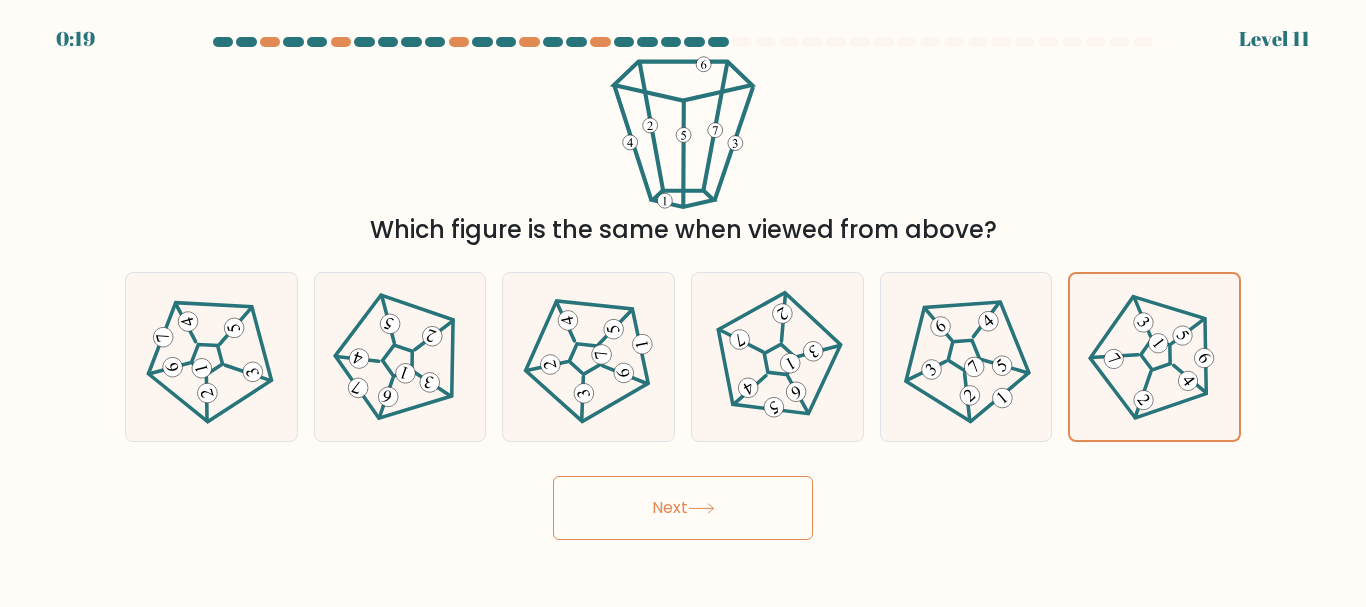 click on "Next" at bounding box center (683, 508) 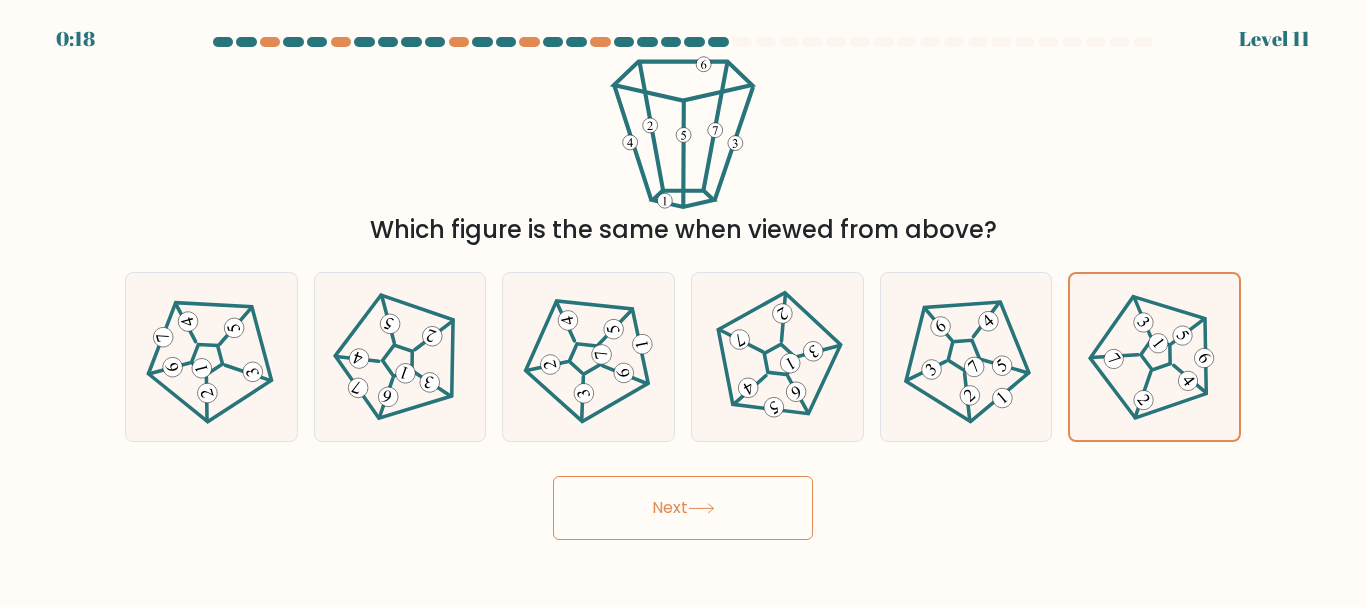click 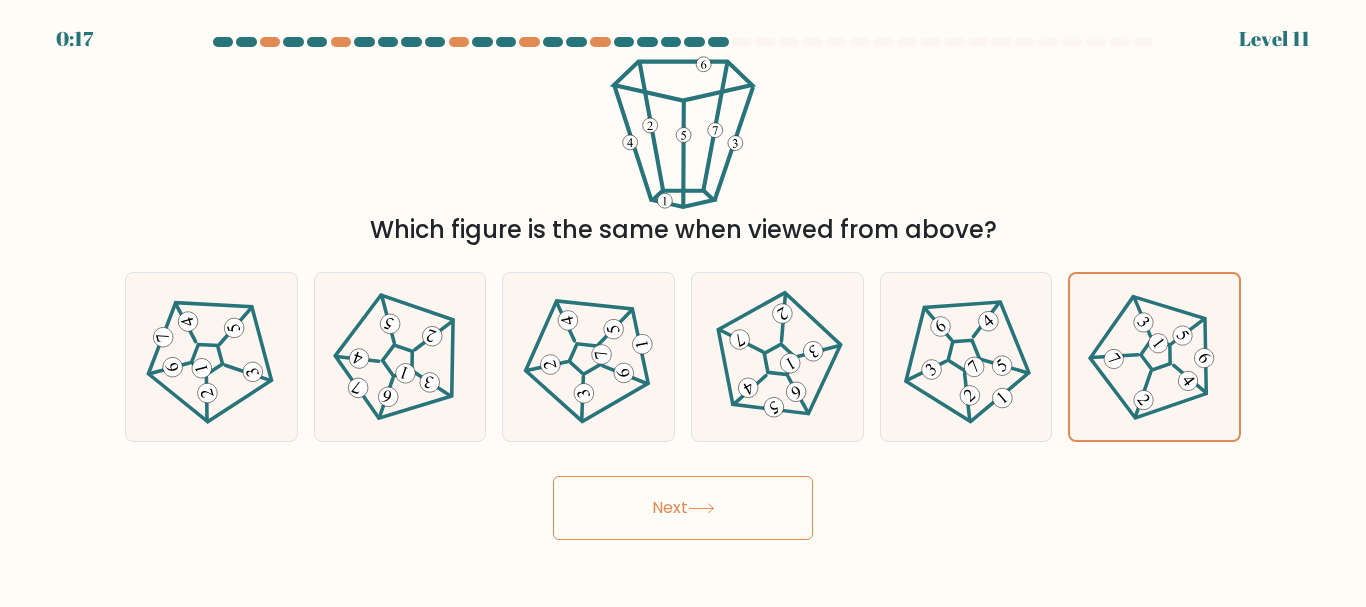 click 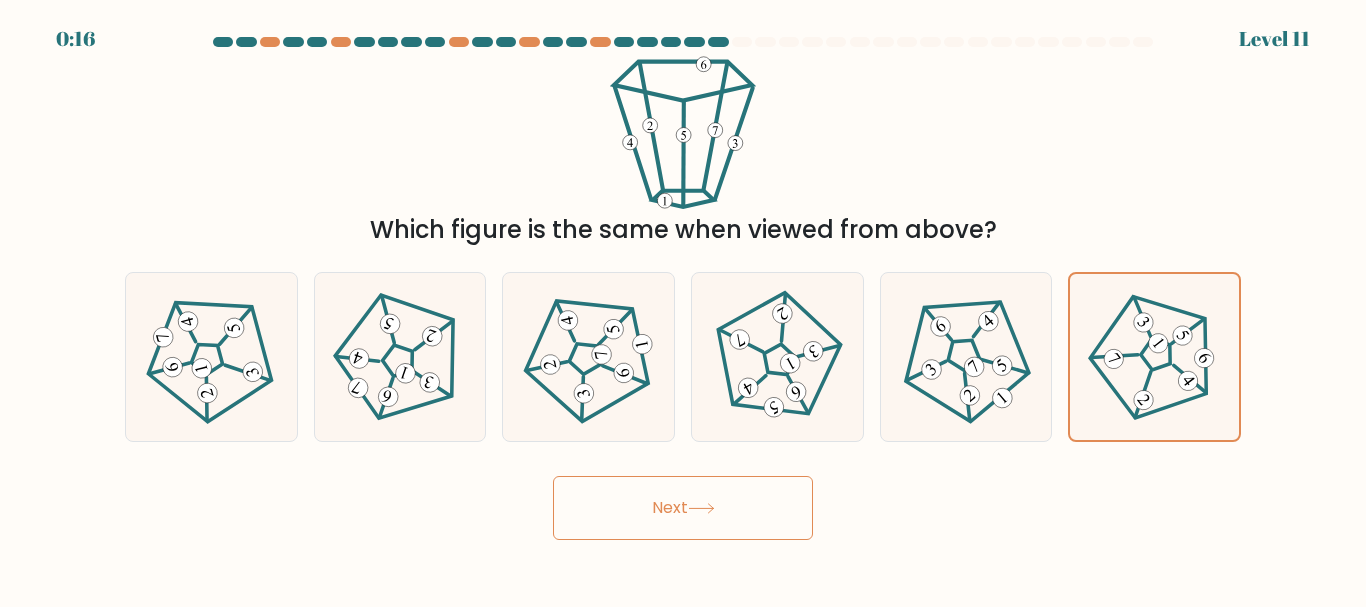 click 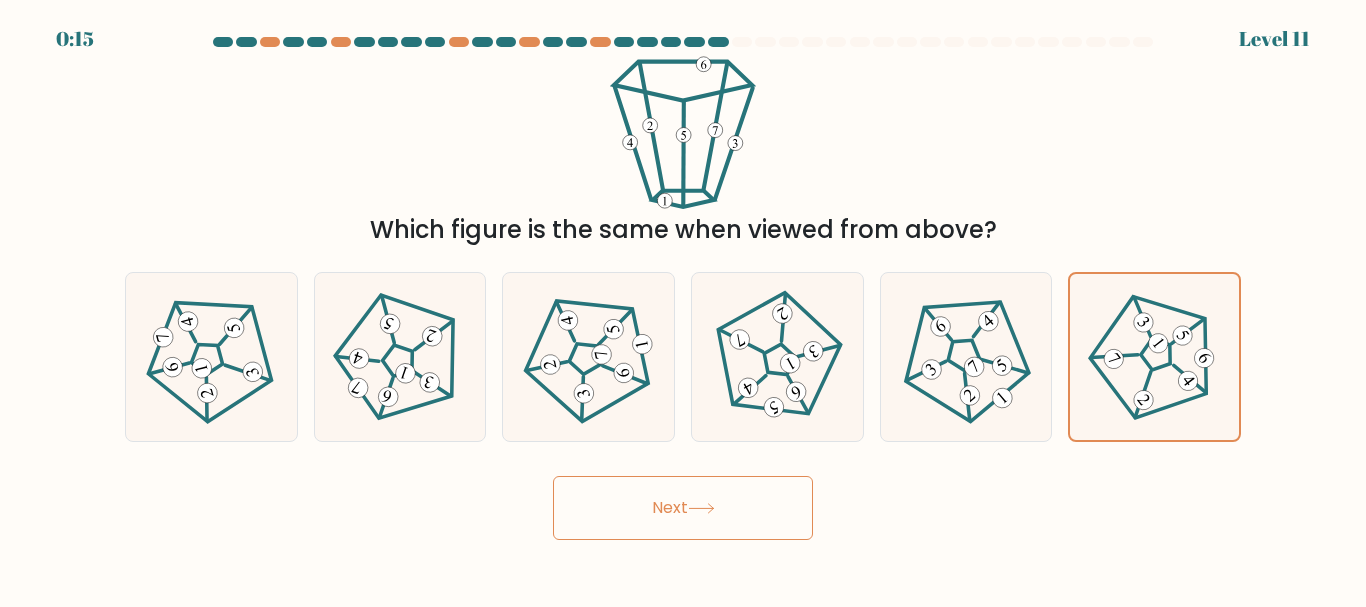 click 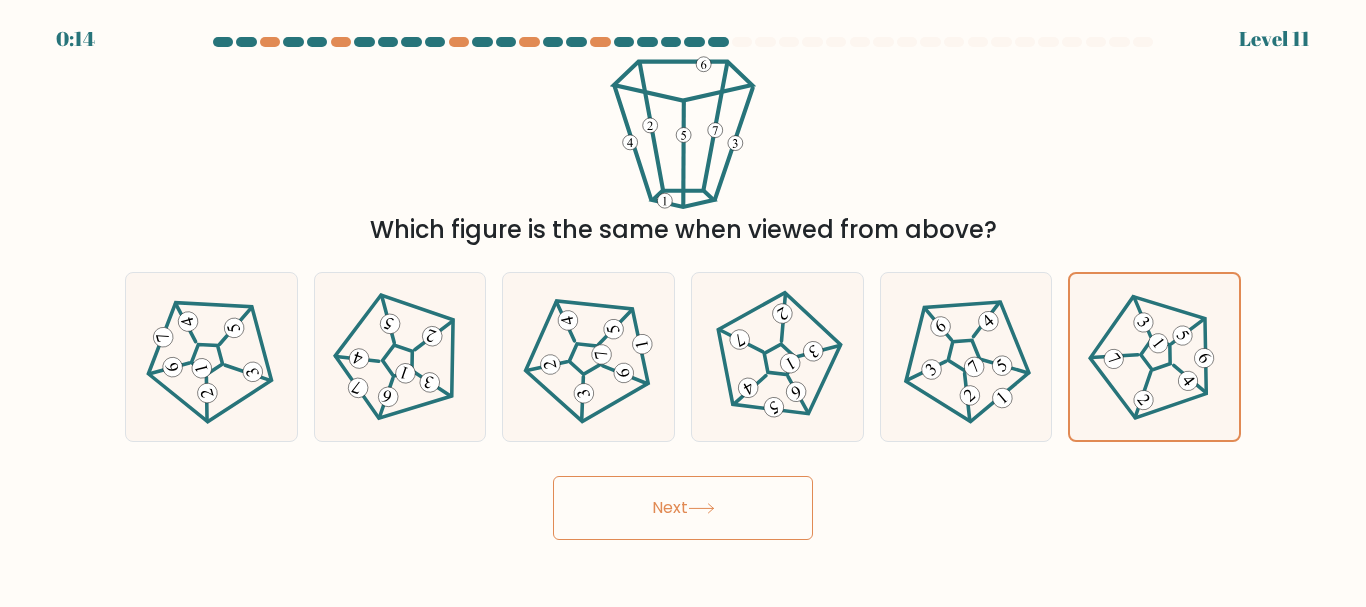 click 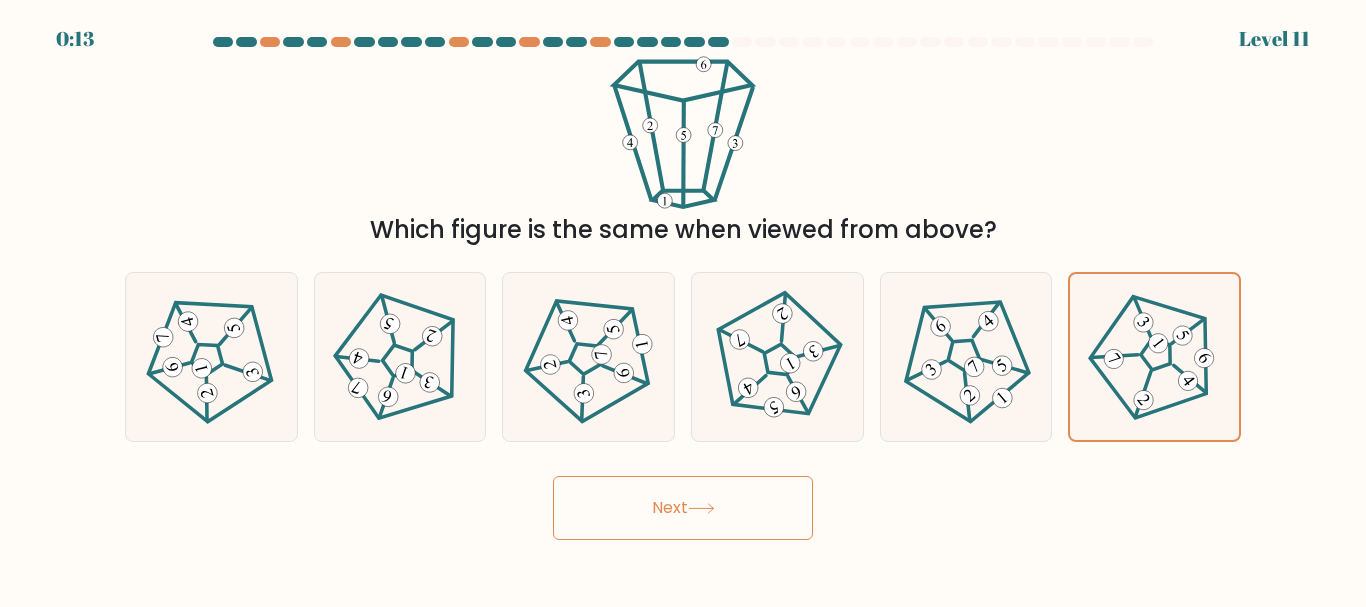 click 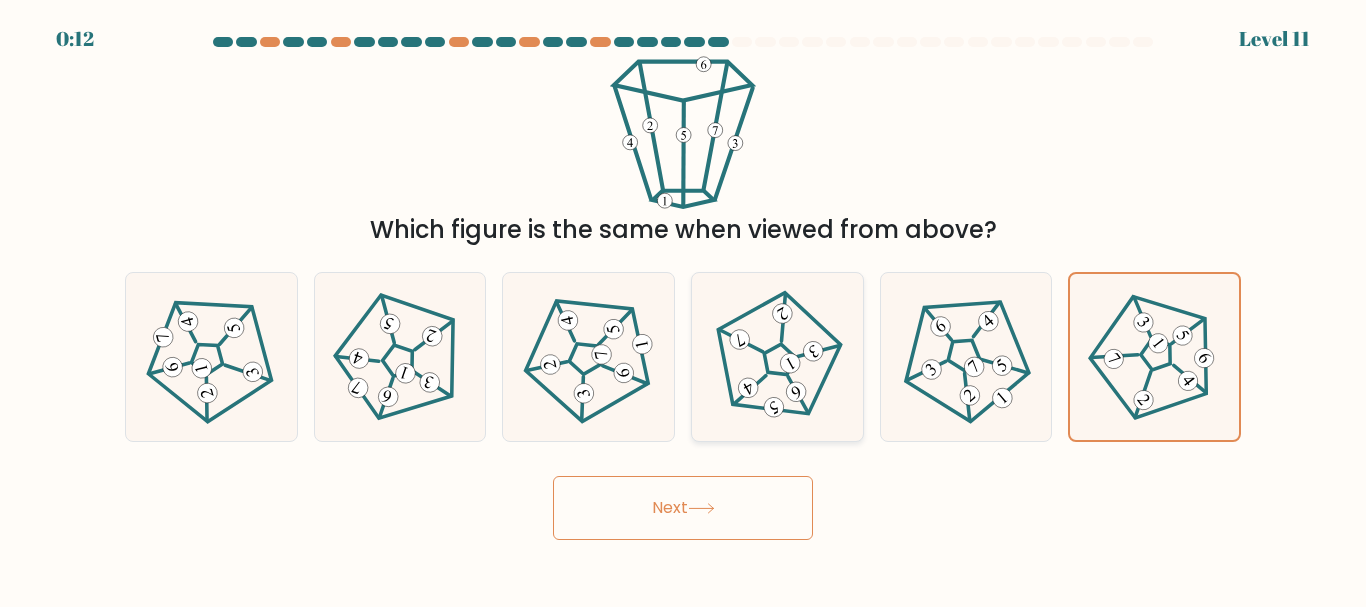 click 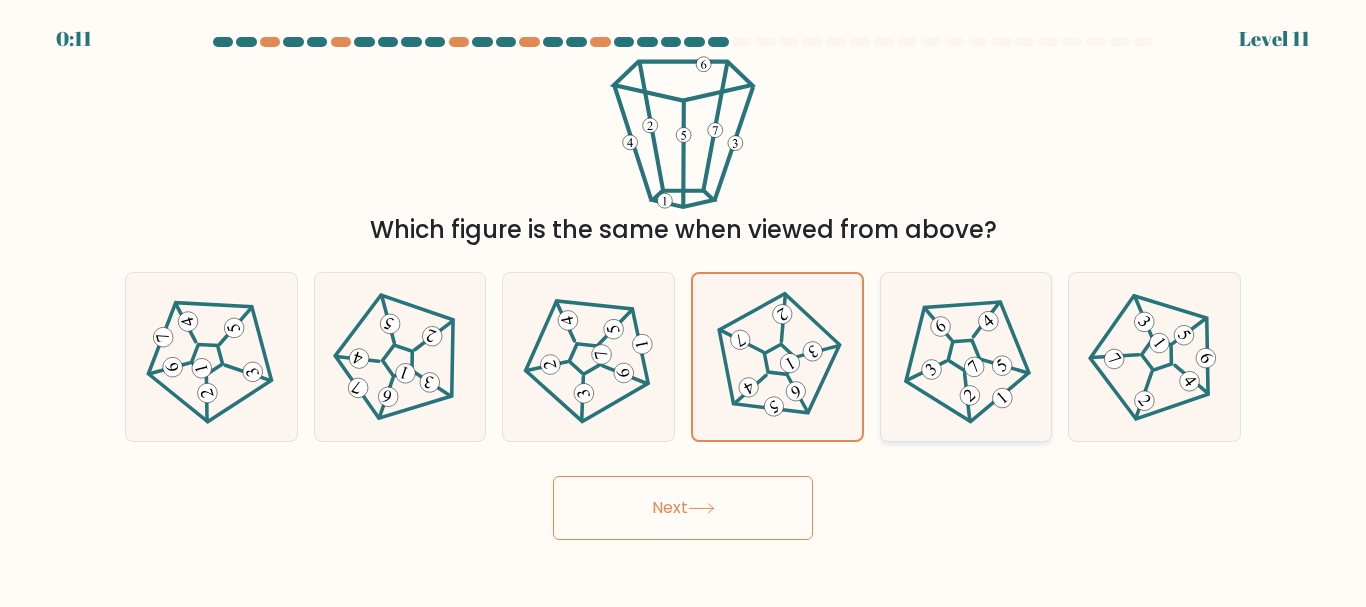 click 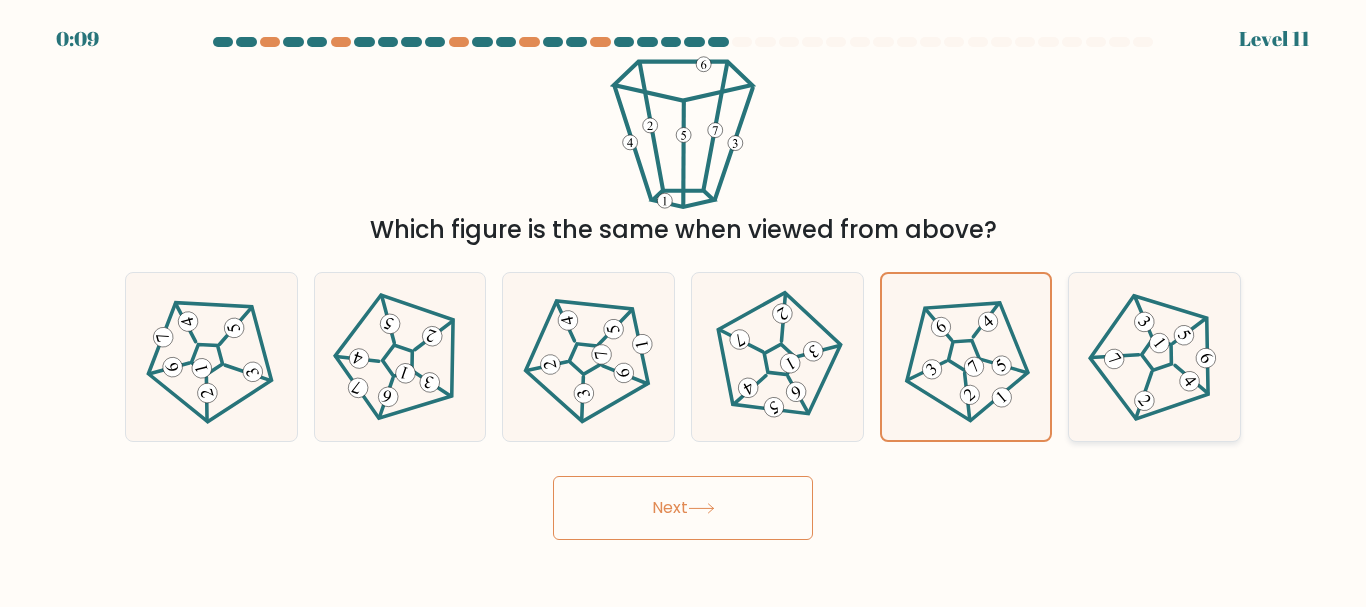 click at bounding box center [1154, 356] 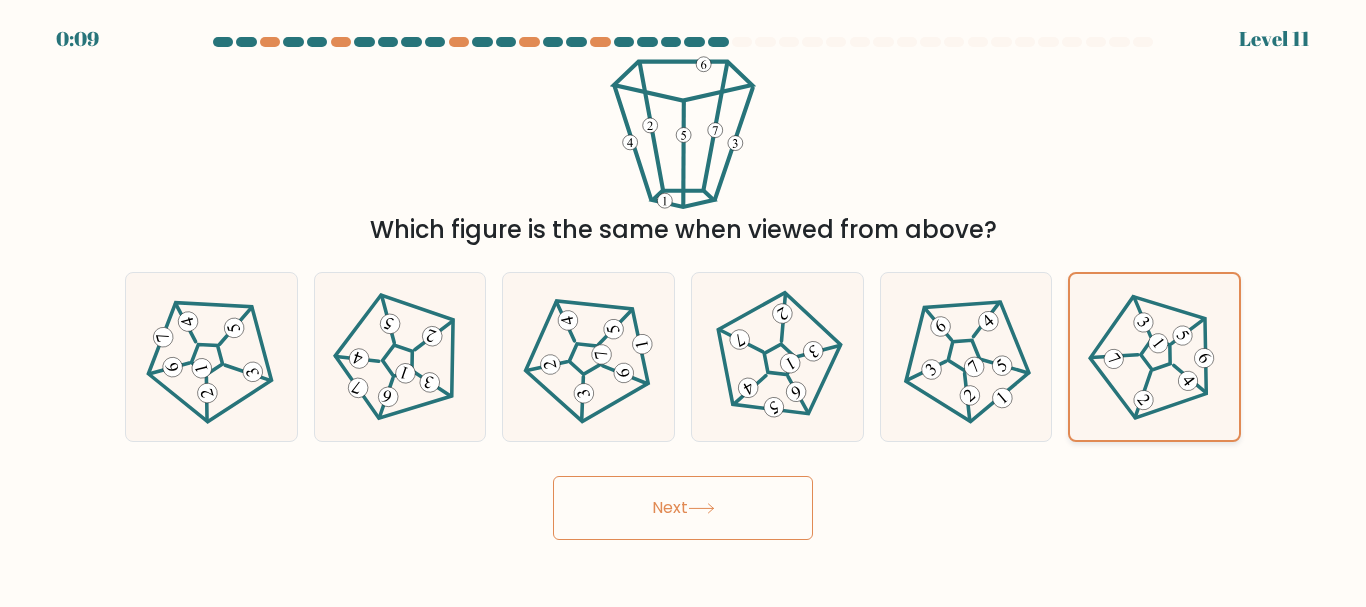 click on "Next" at bounding box center [683, 508] 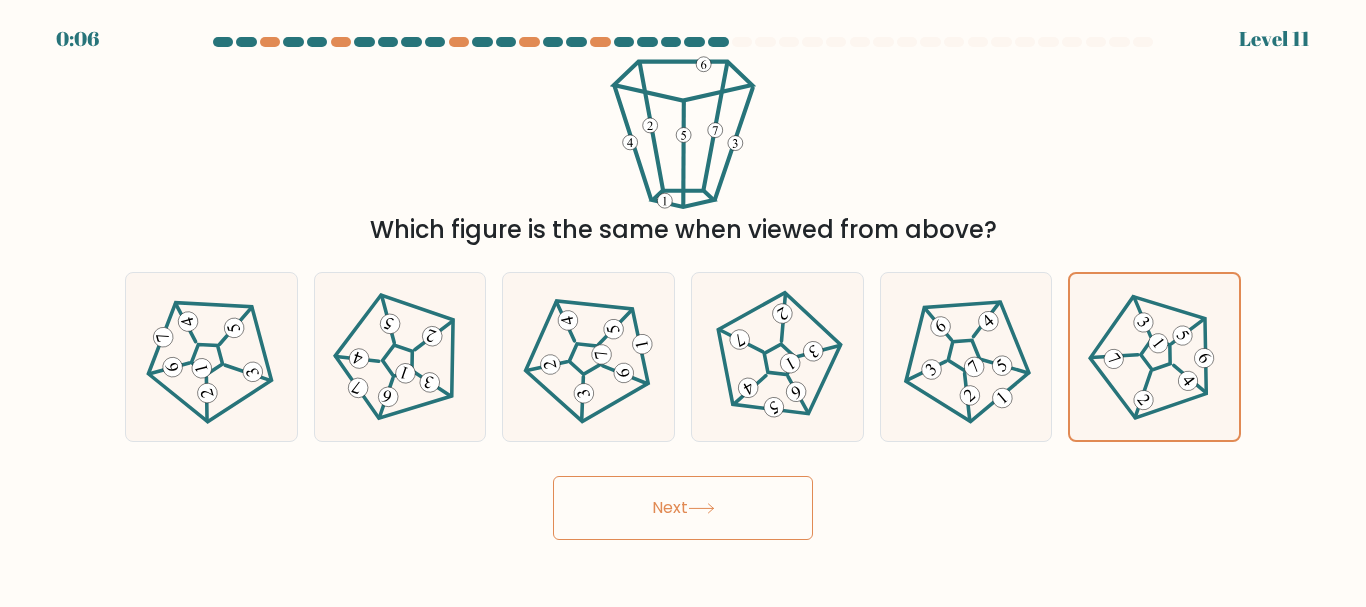click on "Next" at bounding box center (683, 508) 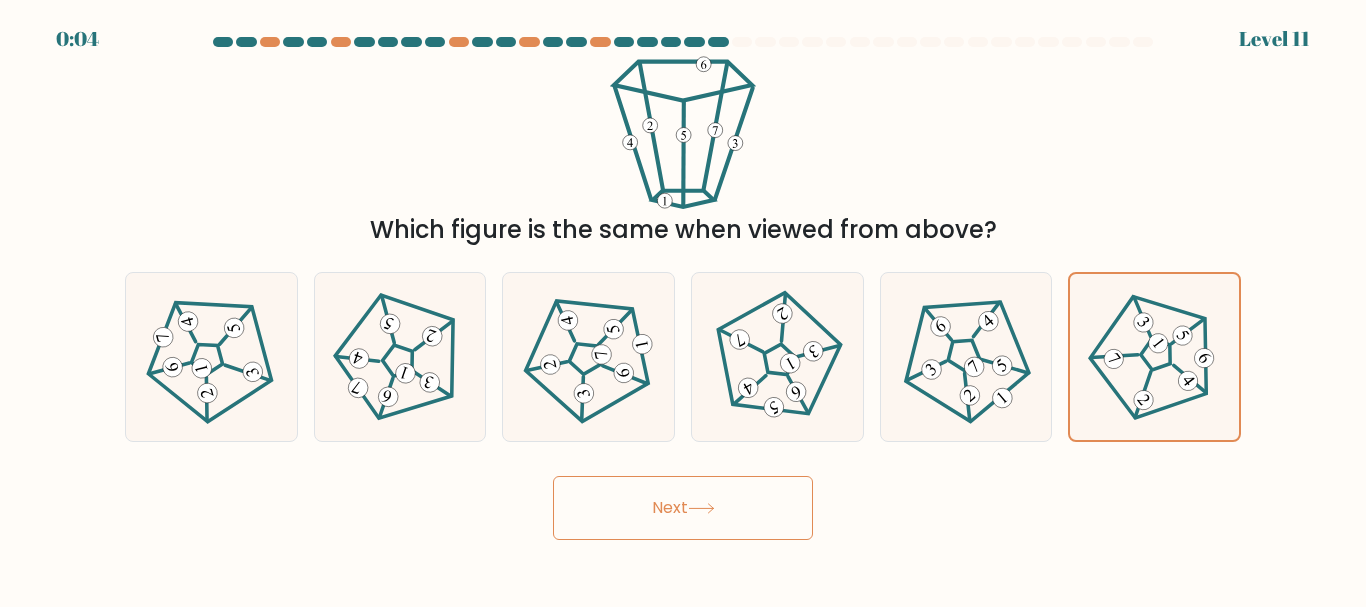 click on "Next" at bounding box center [683, 508] 